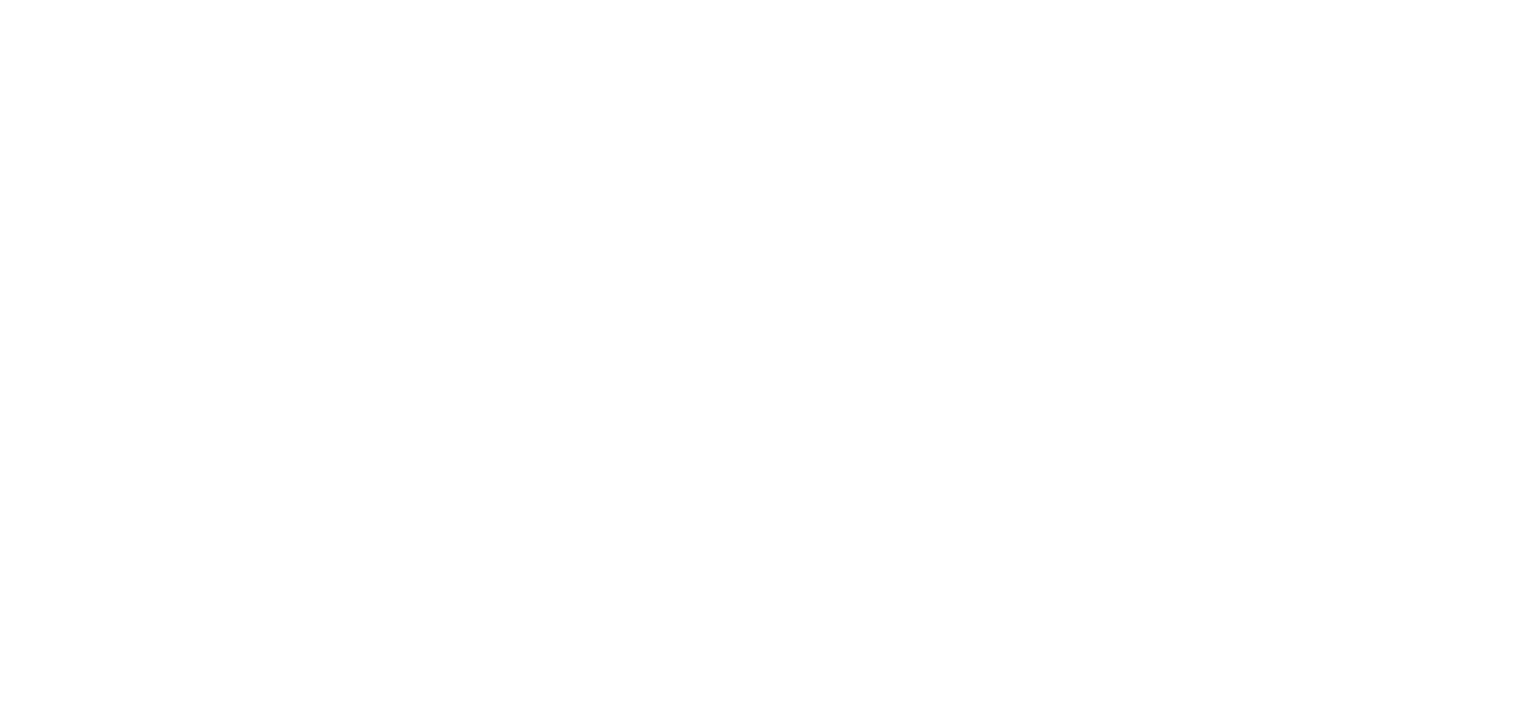 scroll, scrollTop: 0, scrollLeft: 0, axis: both 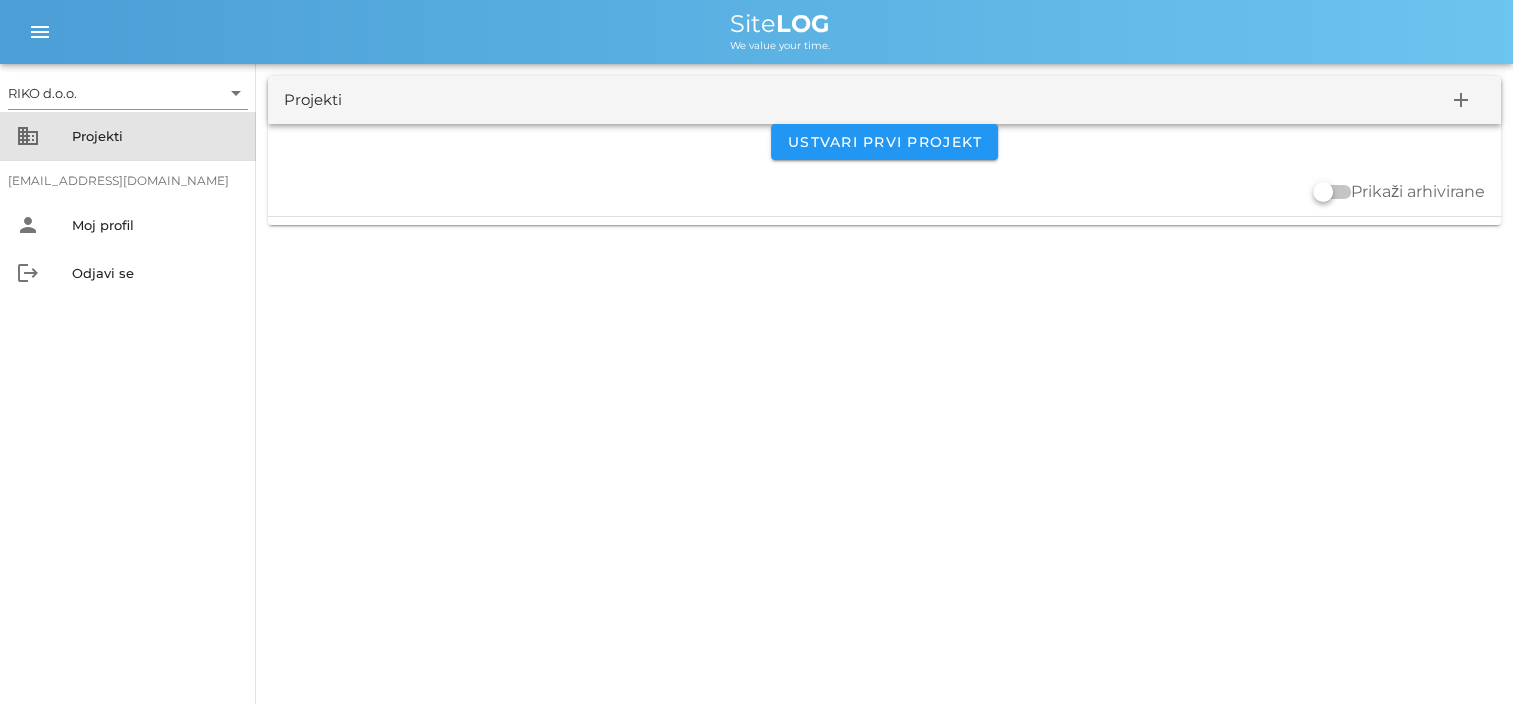 click on "Projekti" at bounding box center (156, 136) 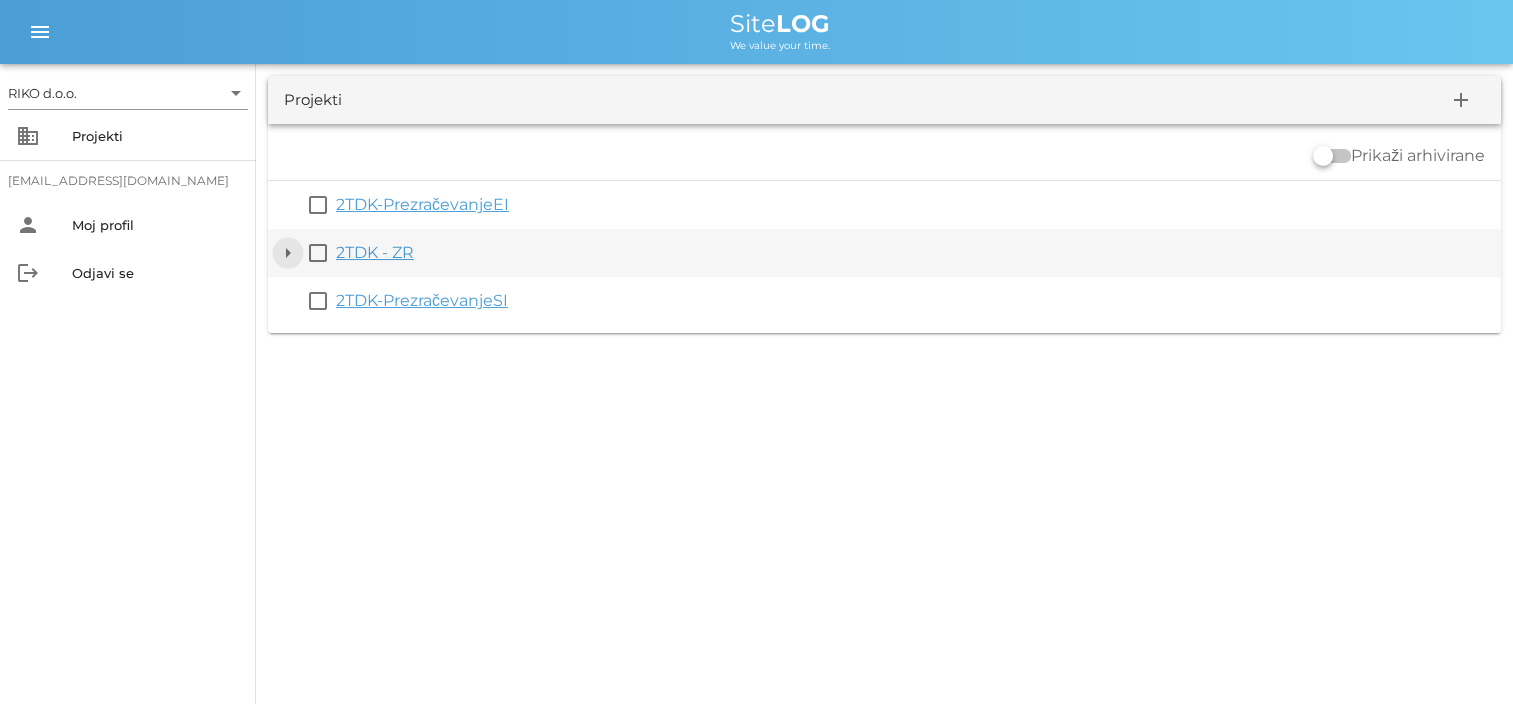 click on "arrow_drop_down" at bounding box center (288, 253) 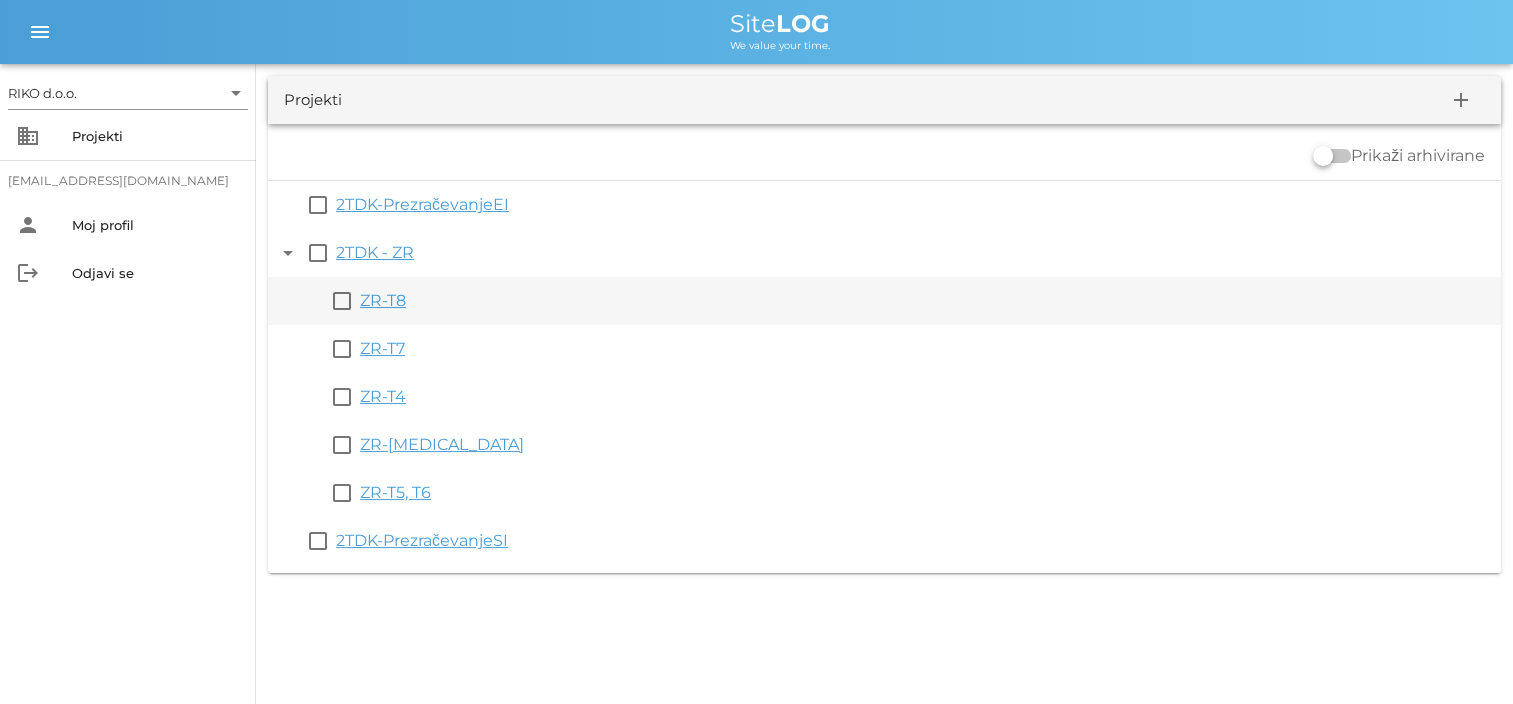 click on "ZR-T8" at bounding box center [383, 300] 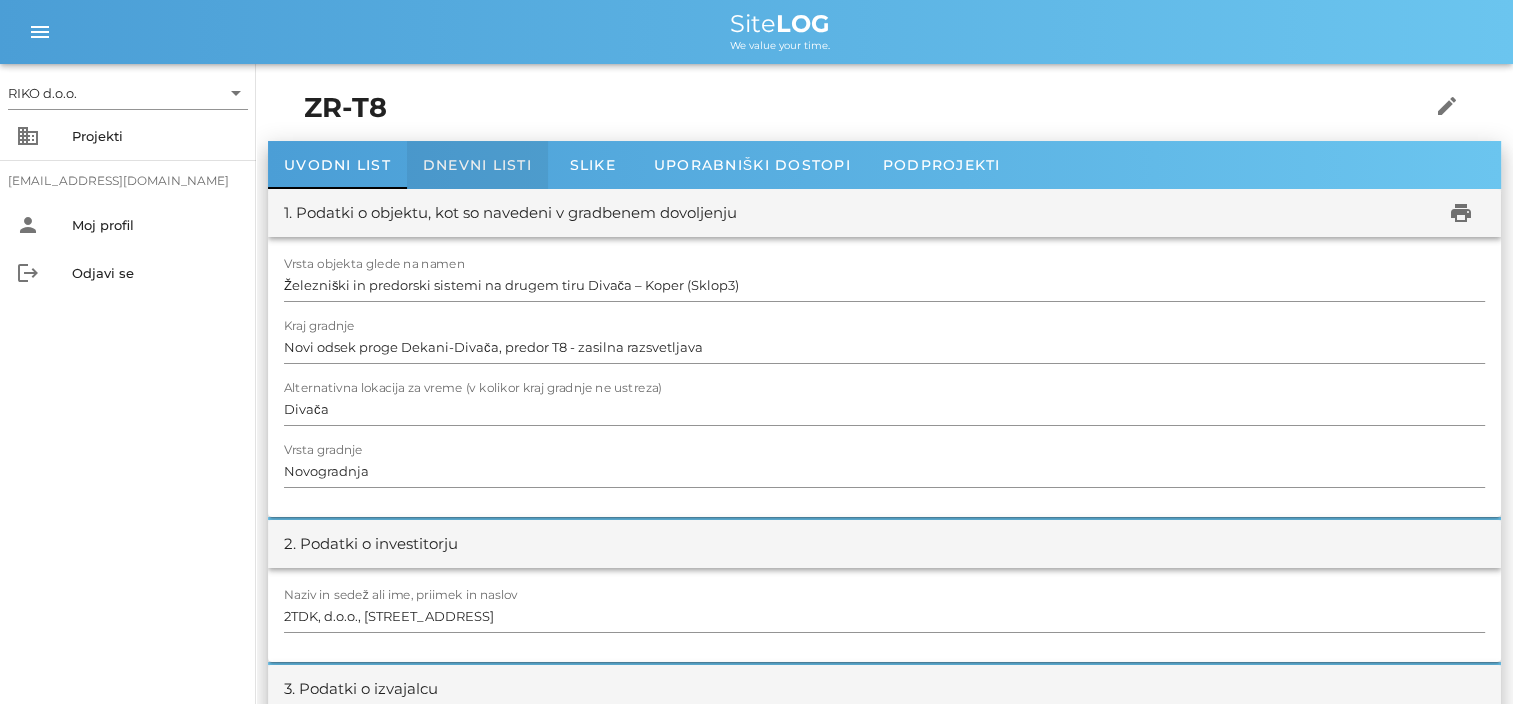 click on "Dnevni listi" at bounding box center [477, 165] 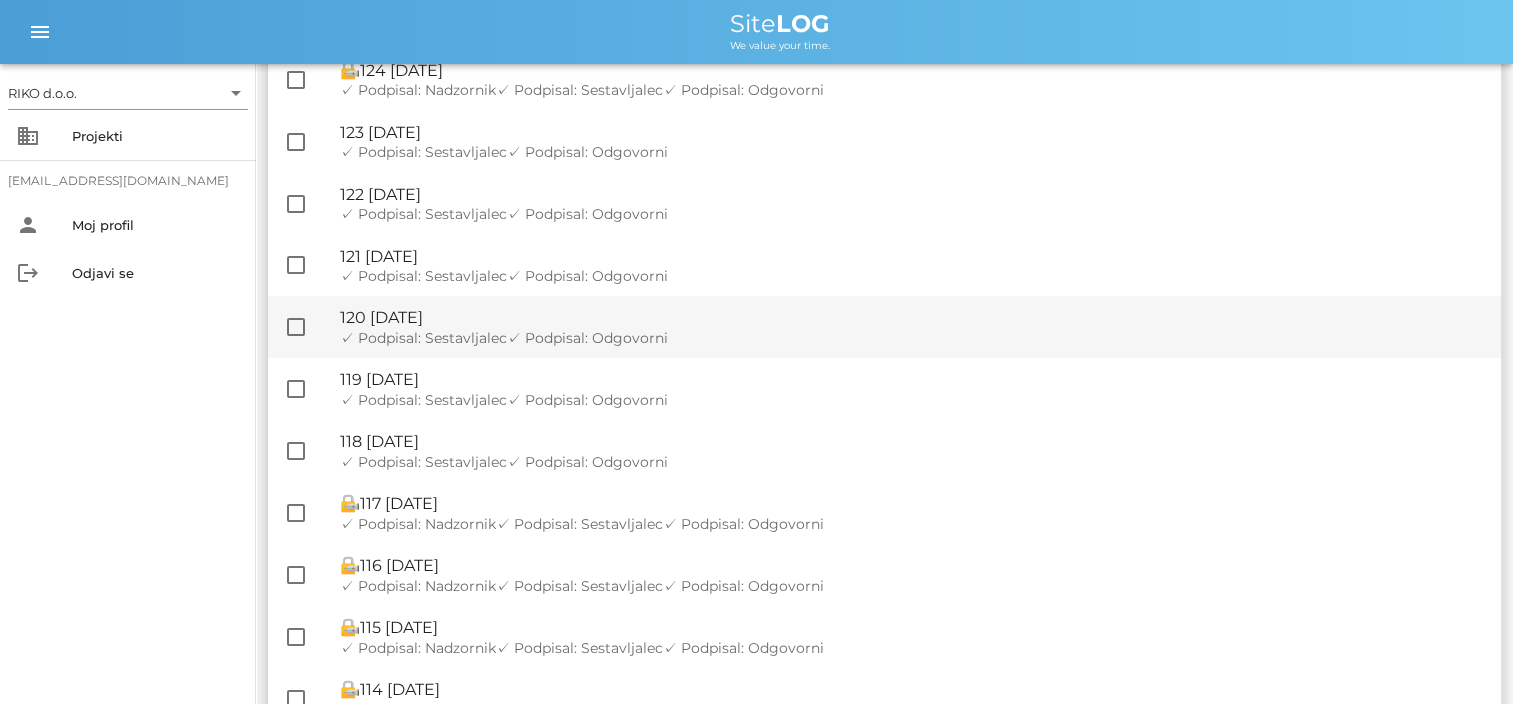 scroll, scrollTop: 400, scrollLeft: 0, axis: vertical 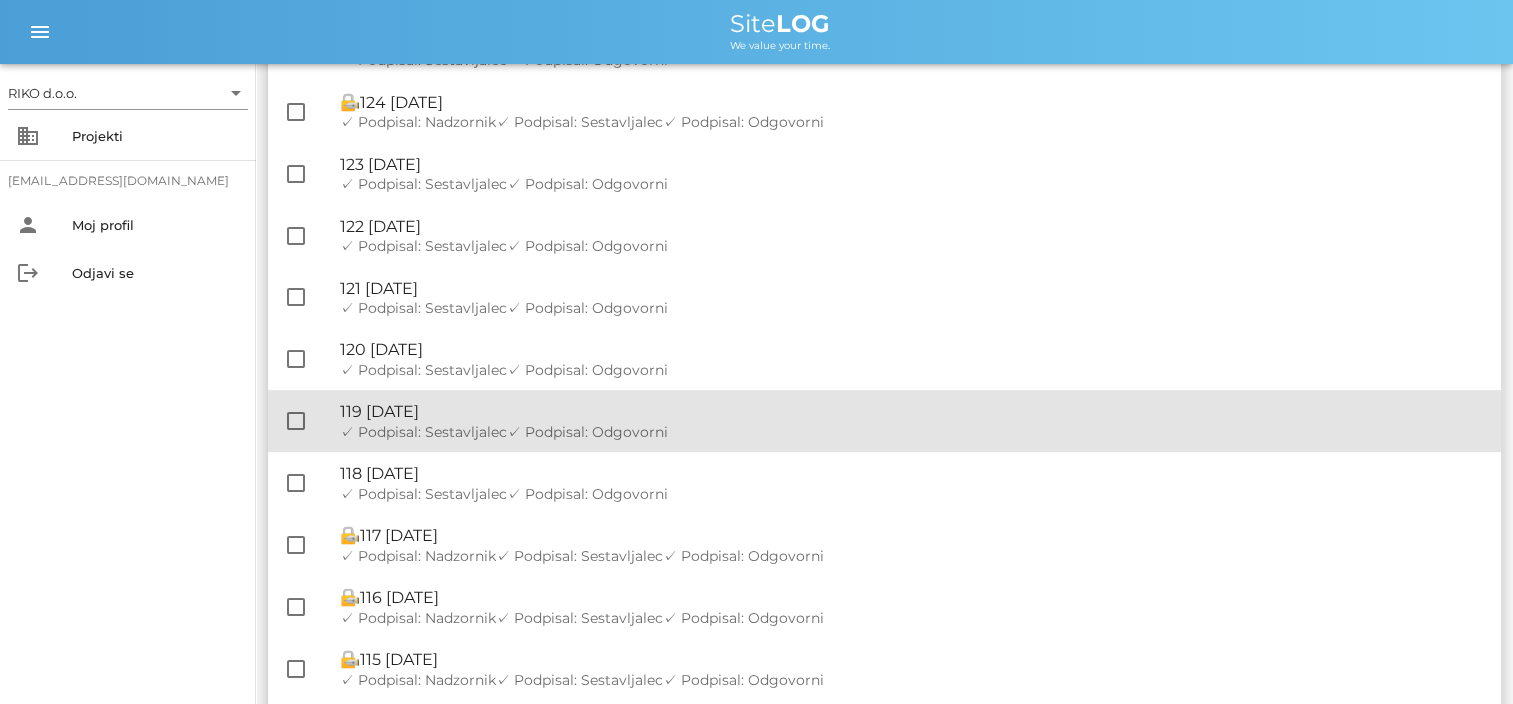 click on "🔏  119 [DATE]" at bounding box center (912, 411) 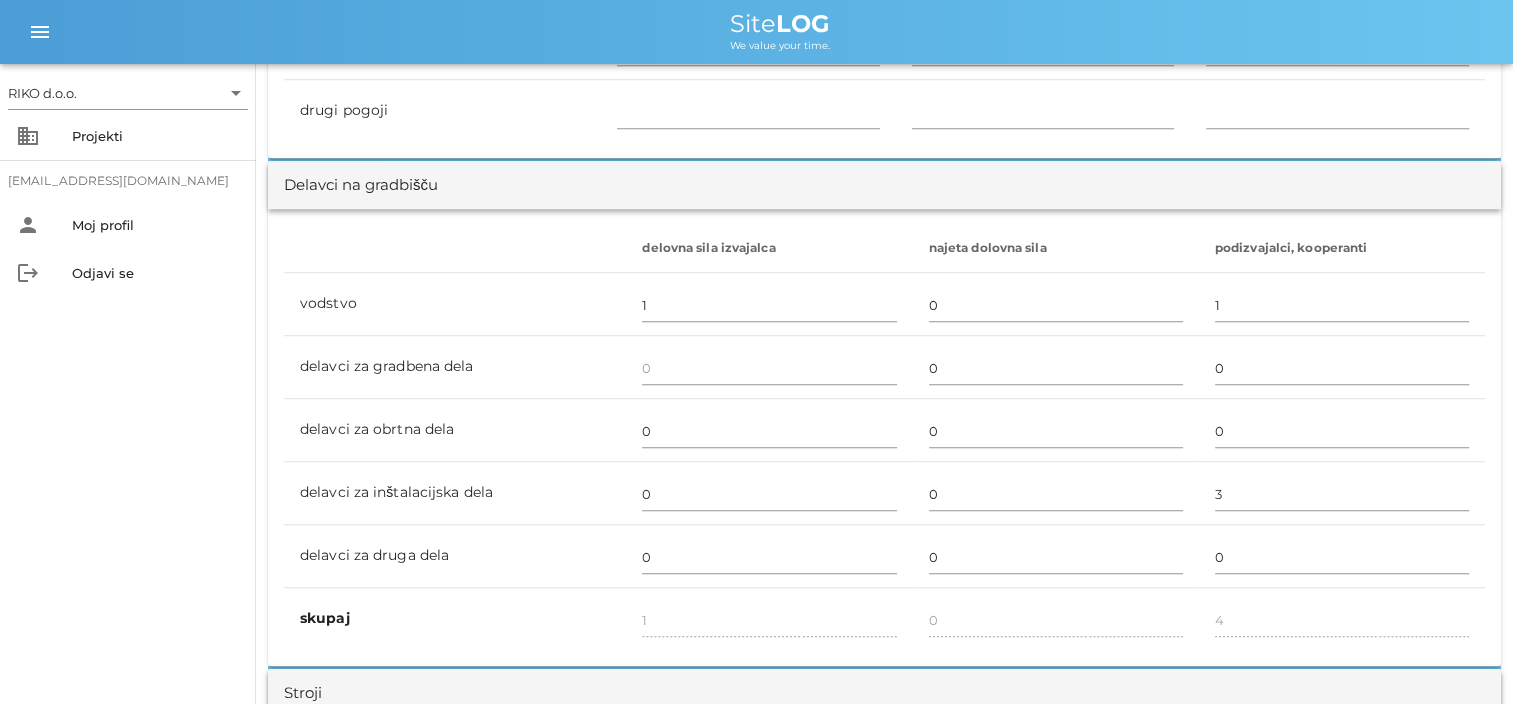 scroll, scrollTop: 1200, scrollLeft: 0, axis: vertical 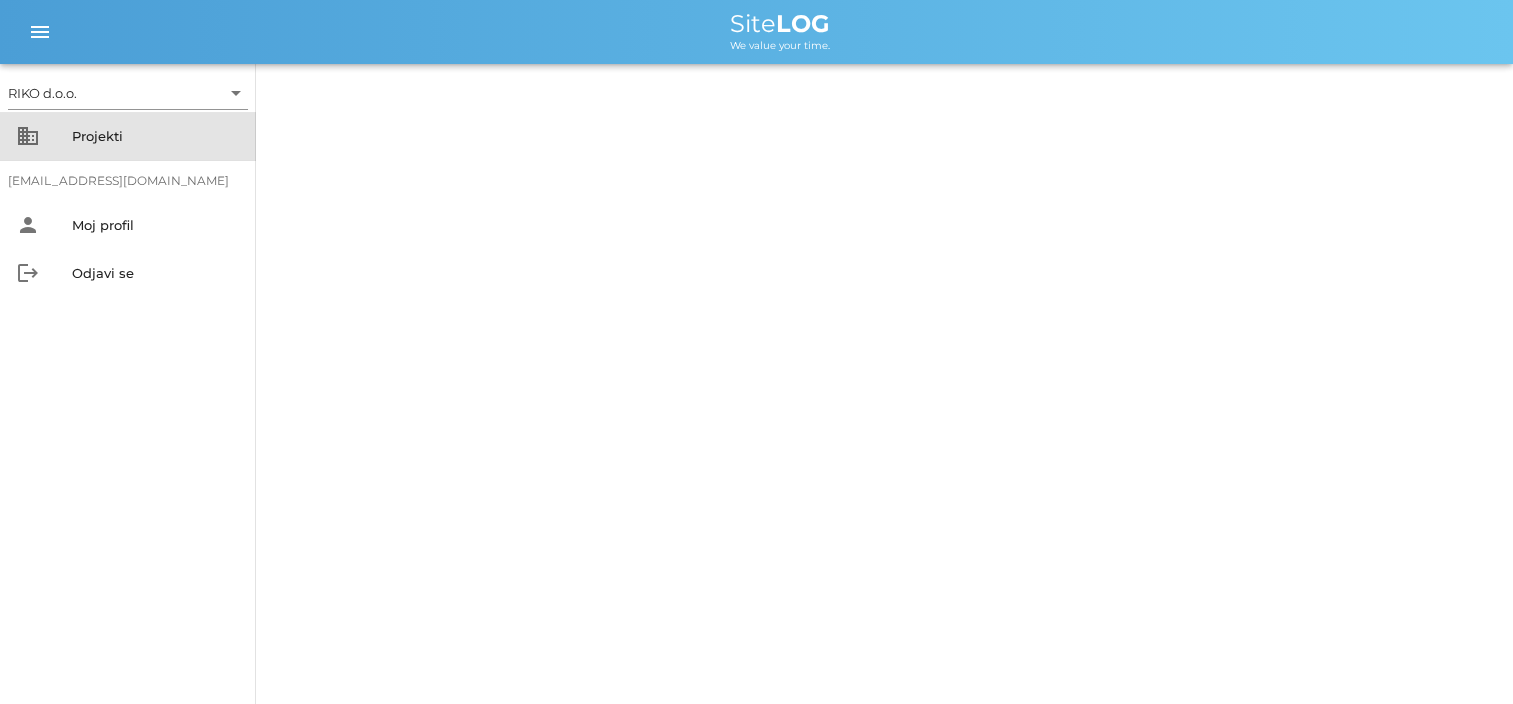 click on "Projekti" at bounding box center (156, 136) 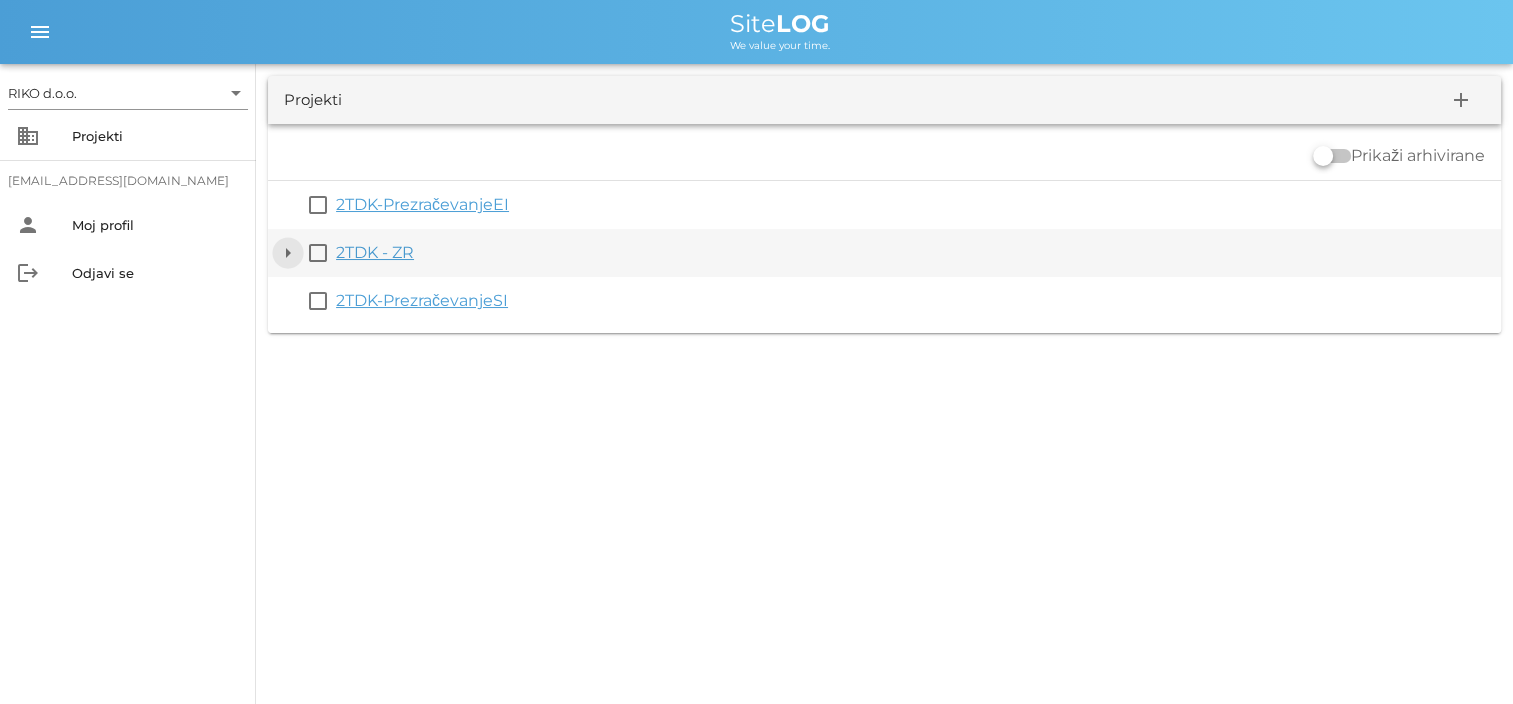 click on "arrow_drop_down" at bounding box center [288, 253] 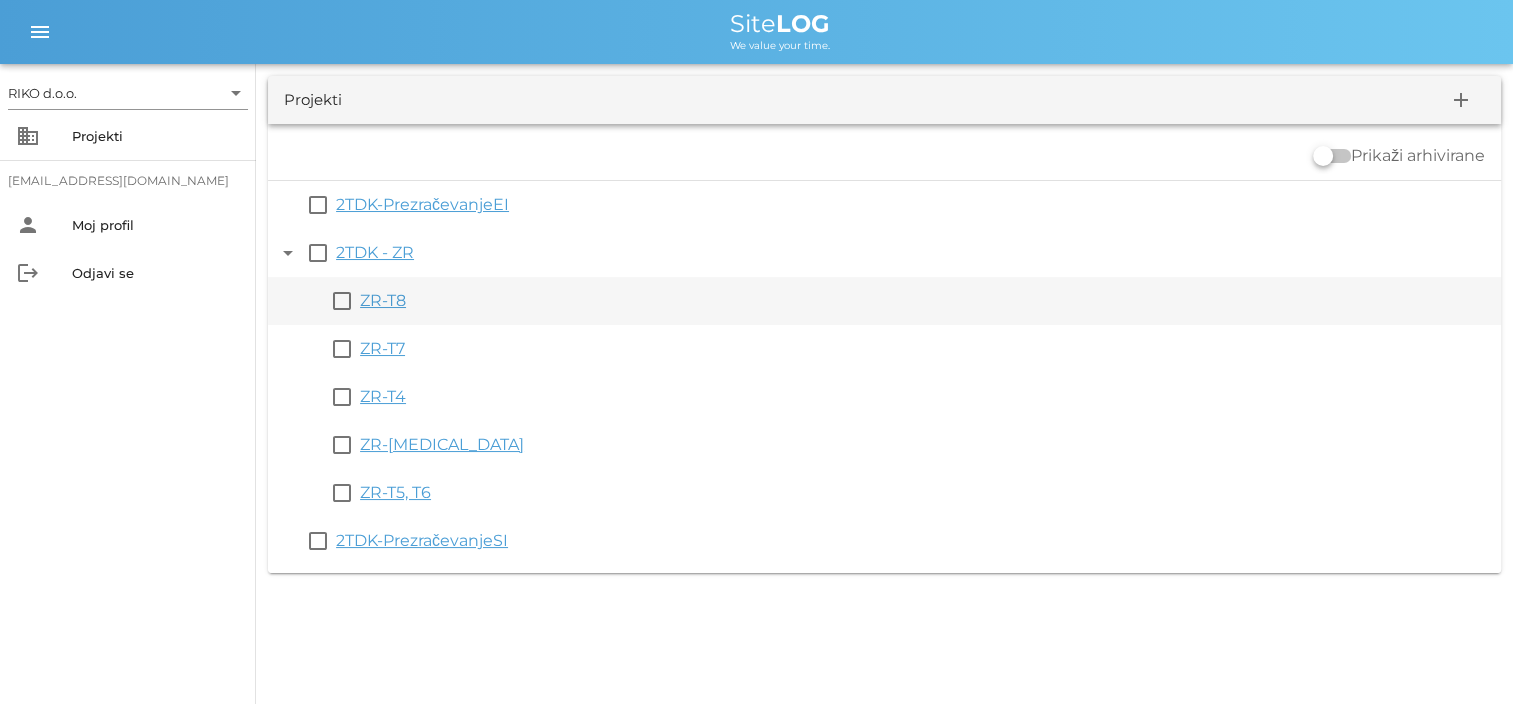 click on "ZR-T8" at bounding box center [383, 300] 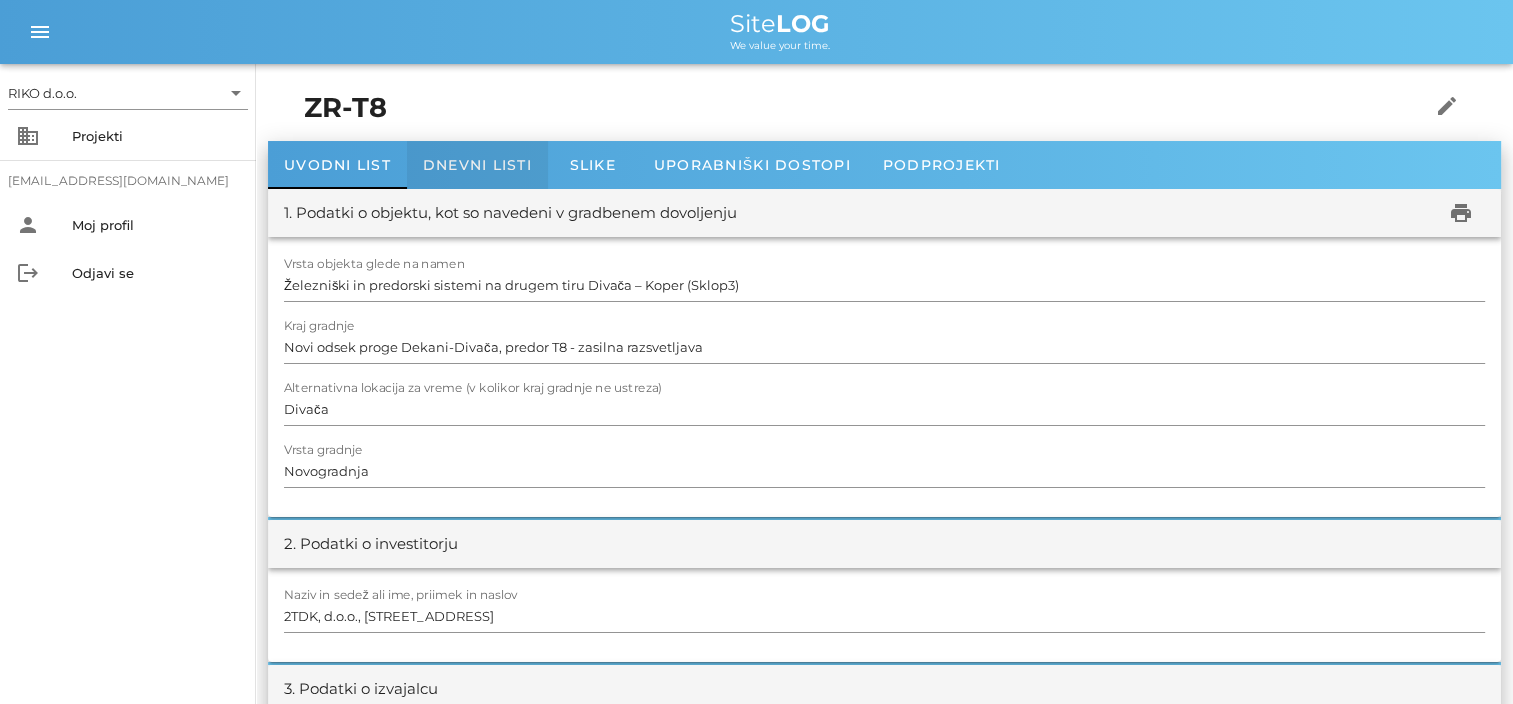 click on "Dnevni listi" at bounding box center [477, 165] 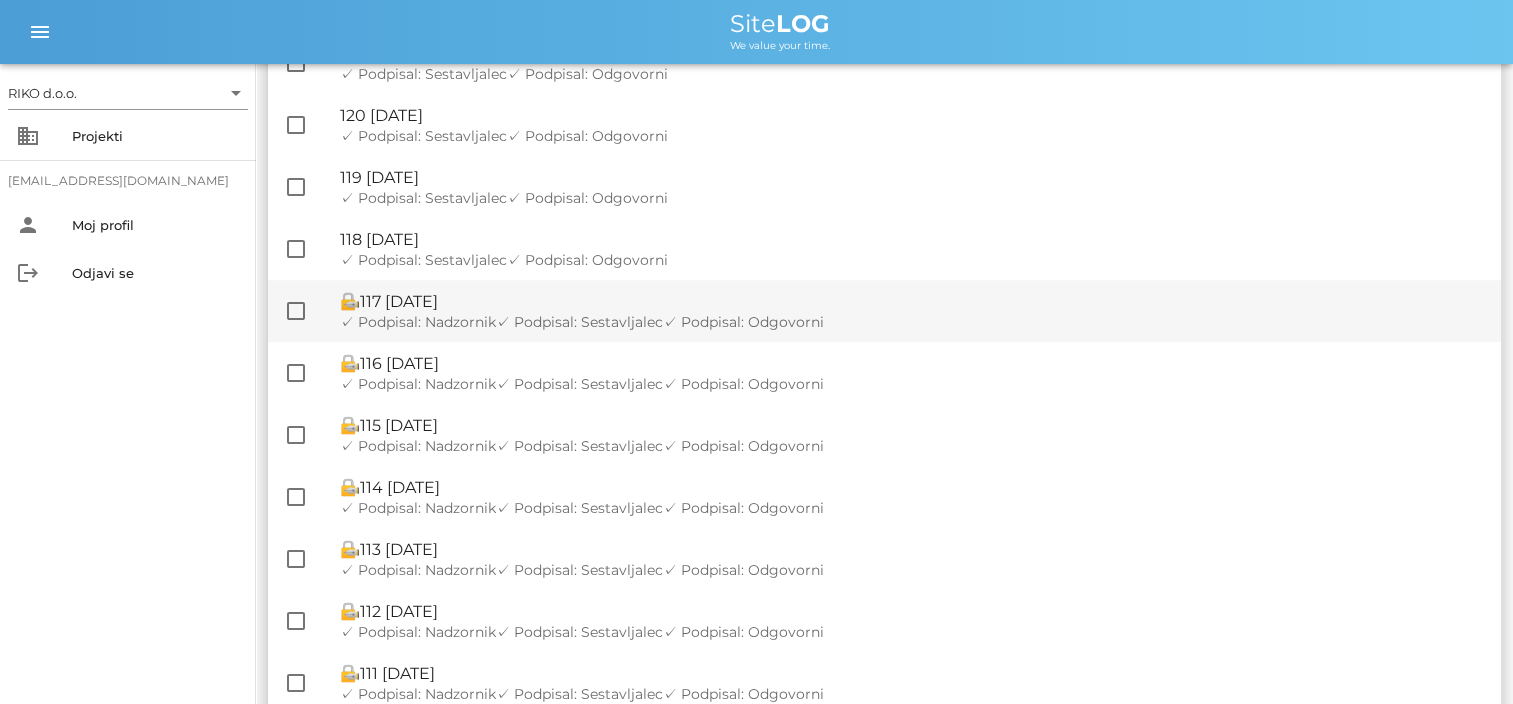scroll, scrollTop: 600, scrollLeft: 0, axis: vertical 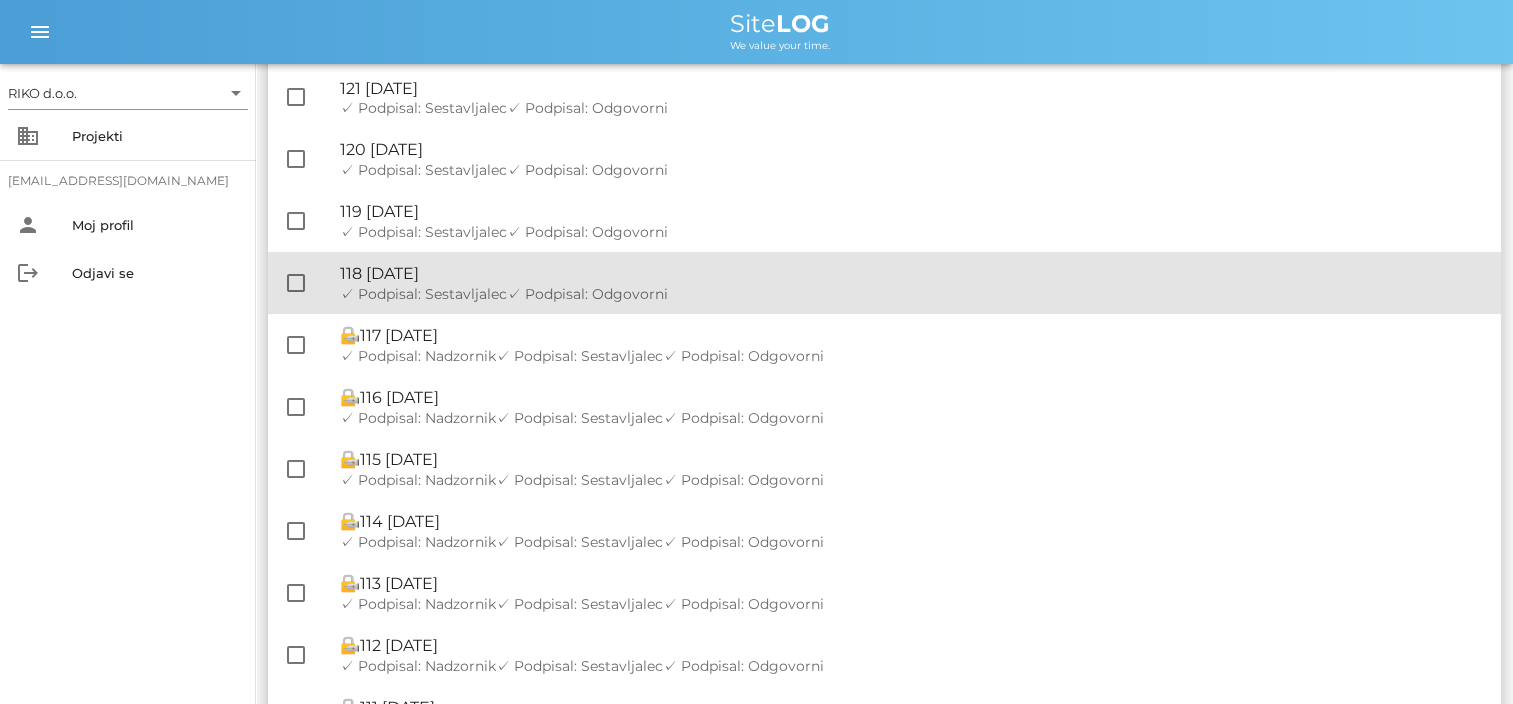 click on "🔏  118 [DATE]" at bounding box center (912, 273) 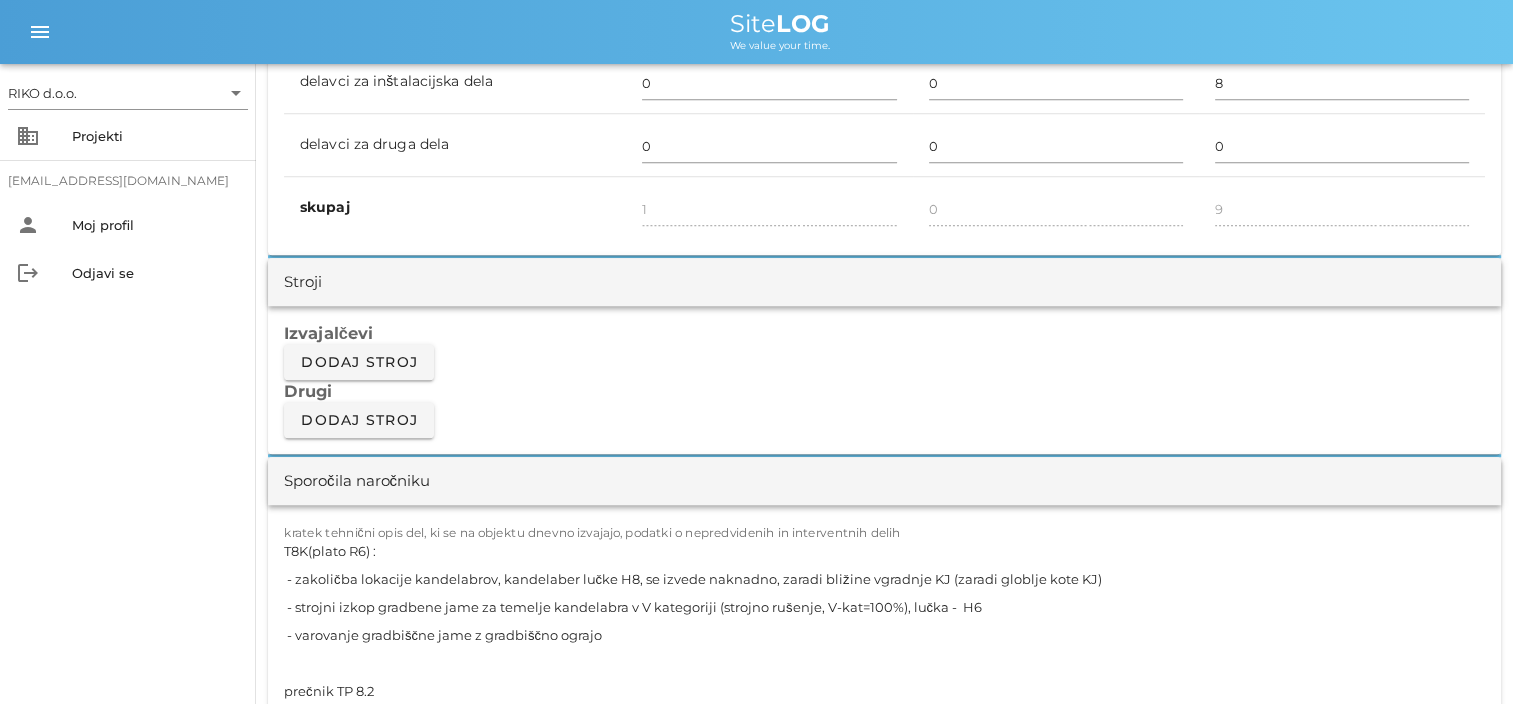 scroll, scrollTop: 1900, scrollLeft: 0, axis: vertical 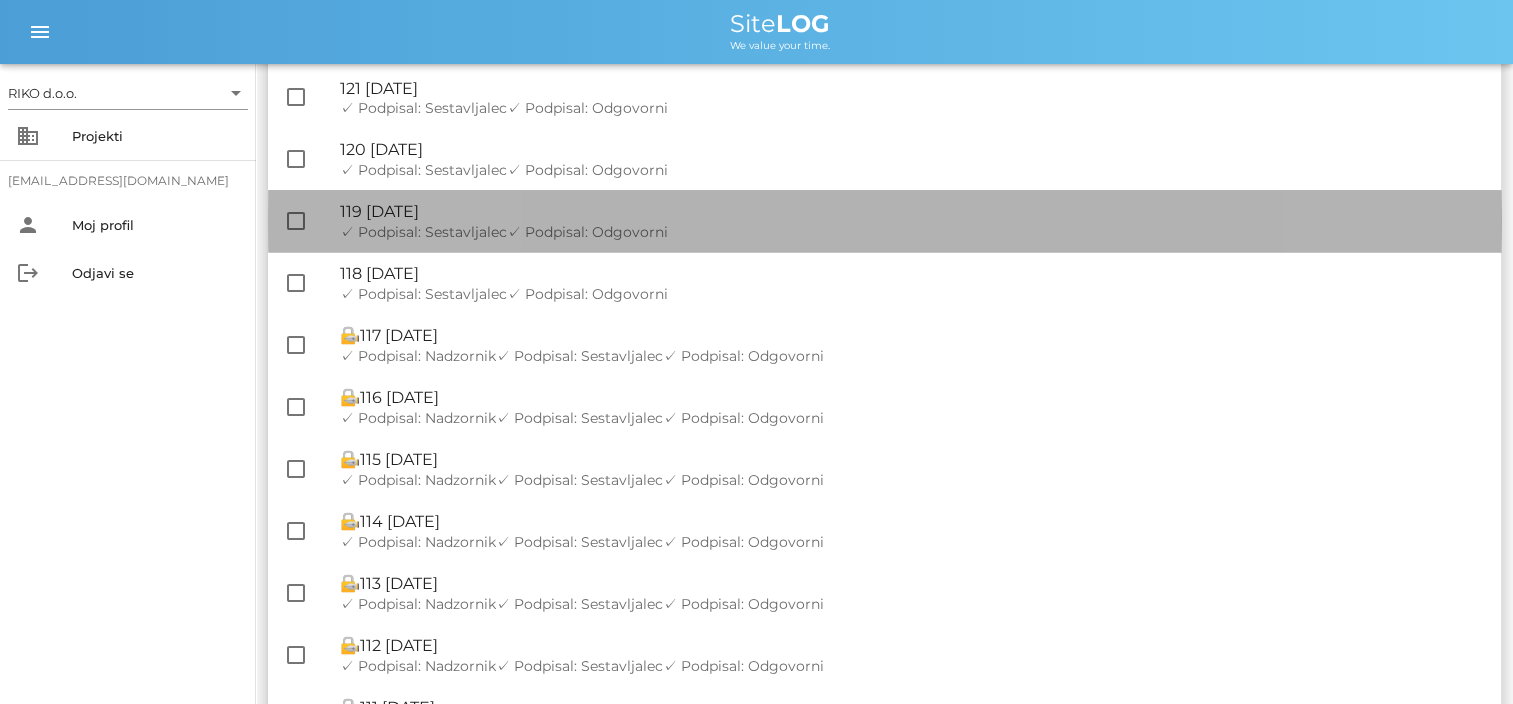 click on "🔏  119 [DATE]" at bounding box center (912, 211) 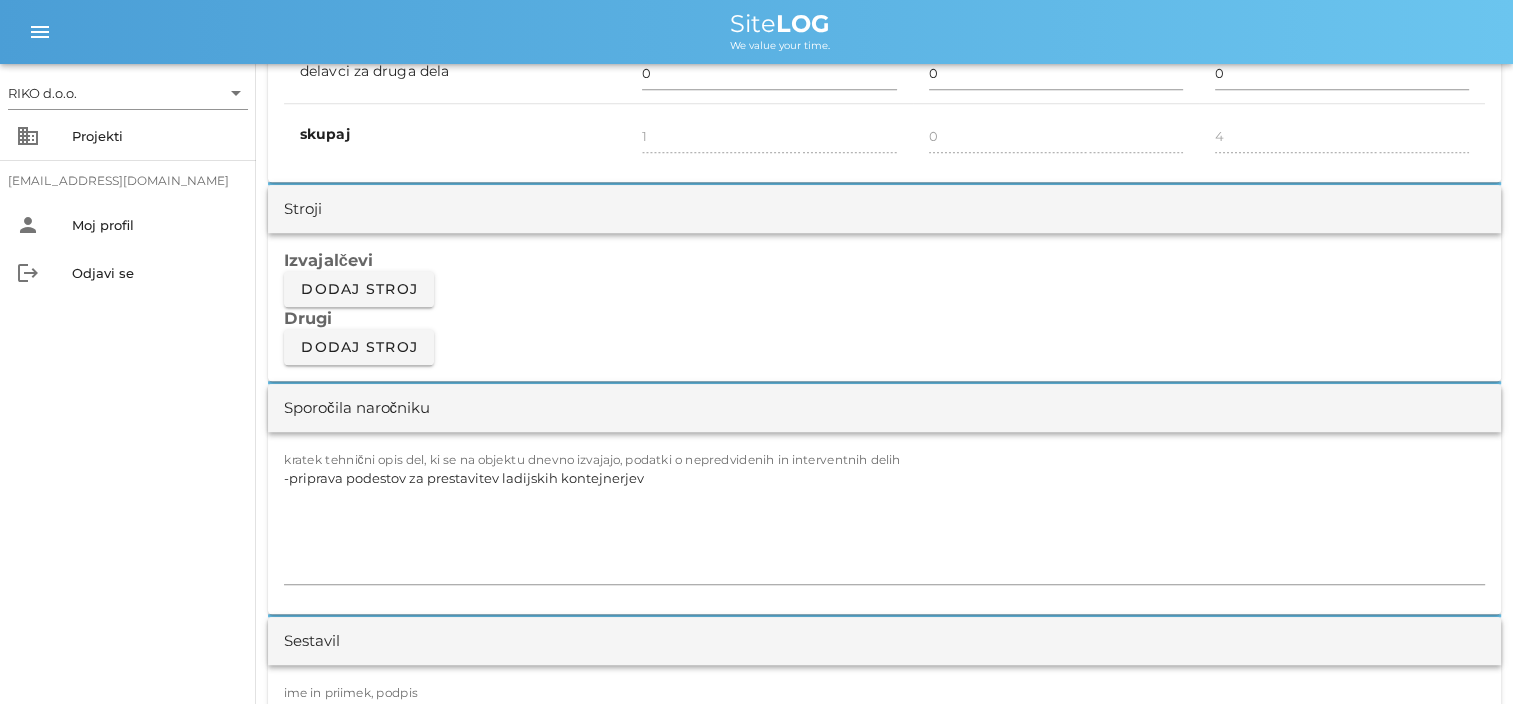 scroll, scrollTop: 1600, scrollLeft: 0, axis: vertical 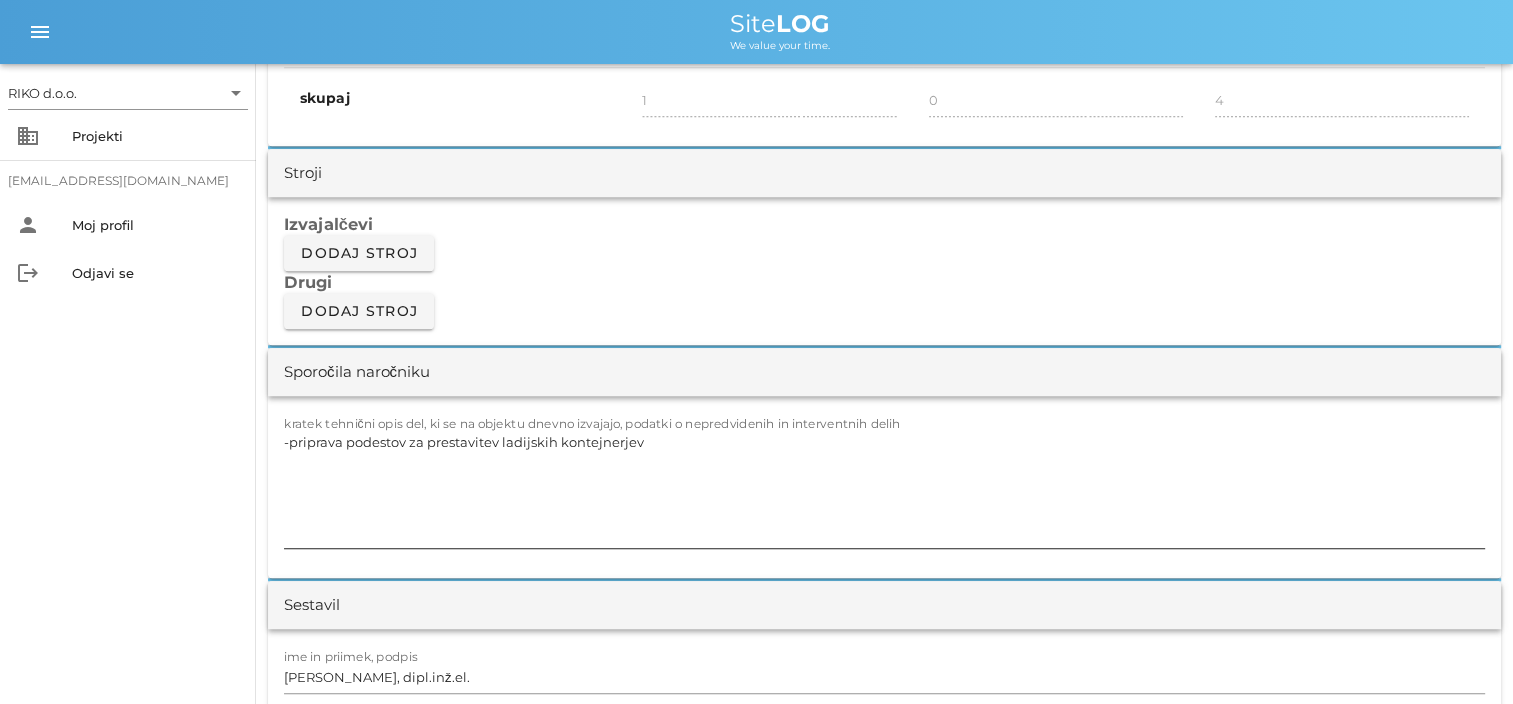 click on "-priprava podestov za prestavitev ladijskih kontejnerjev" at bounding box center [884, 488] 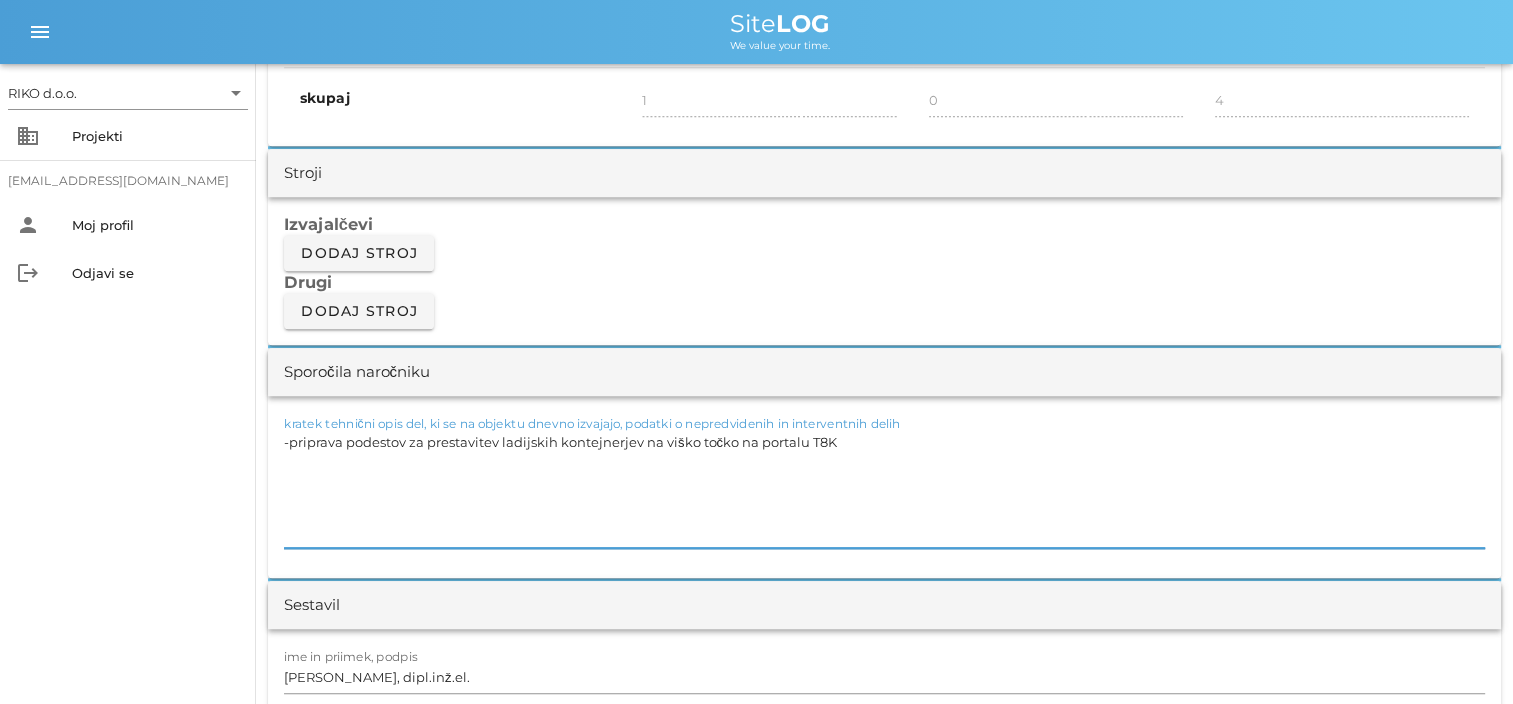 type on "-priprava podestov za prestavitev ladijskih kontejnerjev na viško točko na portalu T8K" 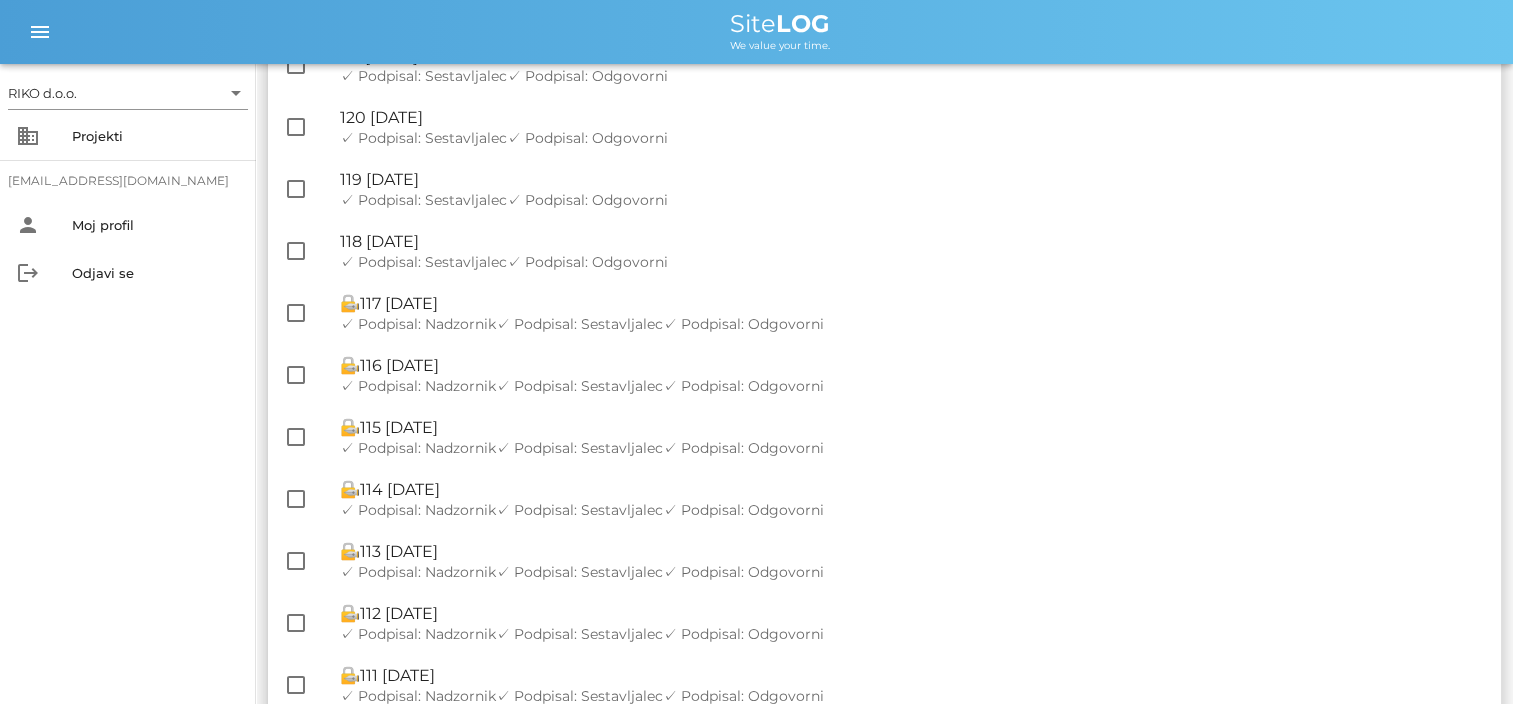 scroll, scrollTop: 400, scrollLeft: 0, axis: vertical 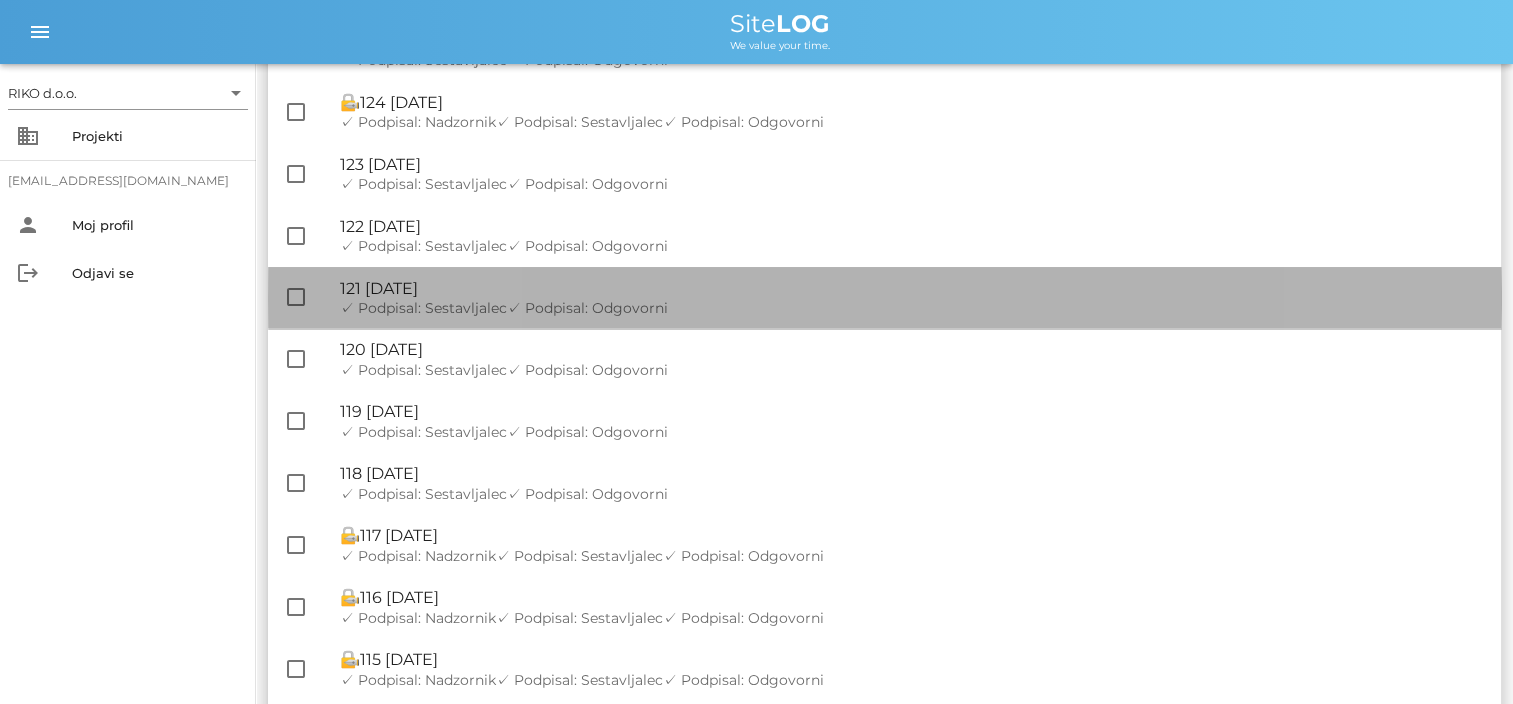 click on "🔏  121 [DATE]  ✓ Podpisal: Nadzornik  ✓ Podpisal: Sestavljalec  ✓ Podpisal: Odgovorni" at bounding box center [912, 298] 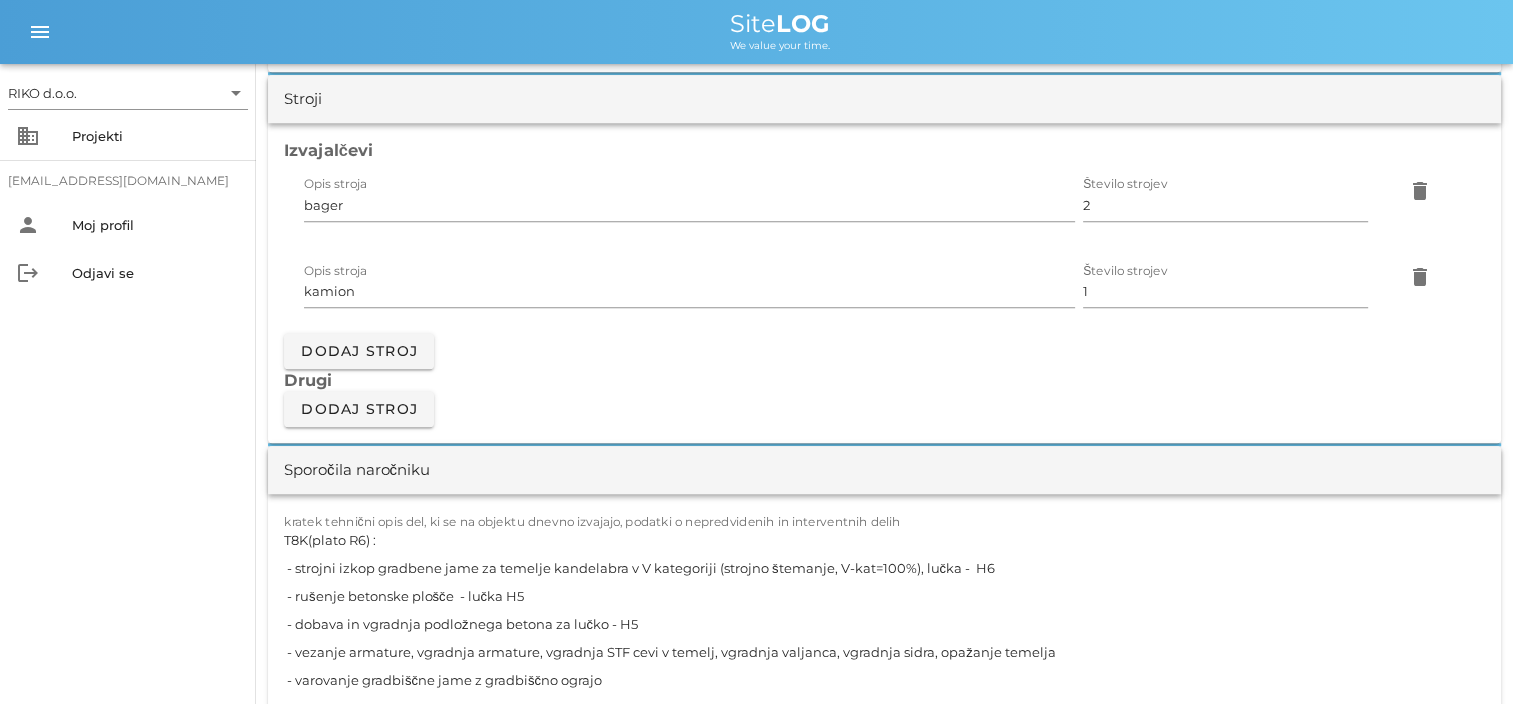 scroll, scrollTop: 1800, scrollLeft: 0, axis: vertical 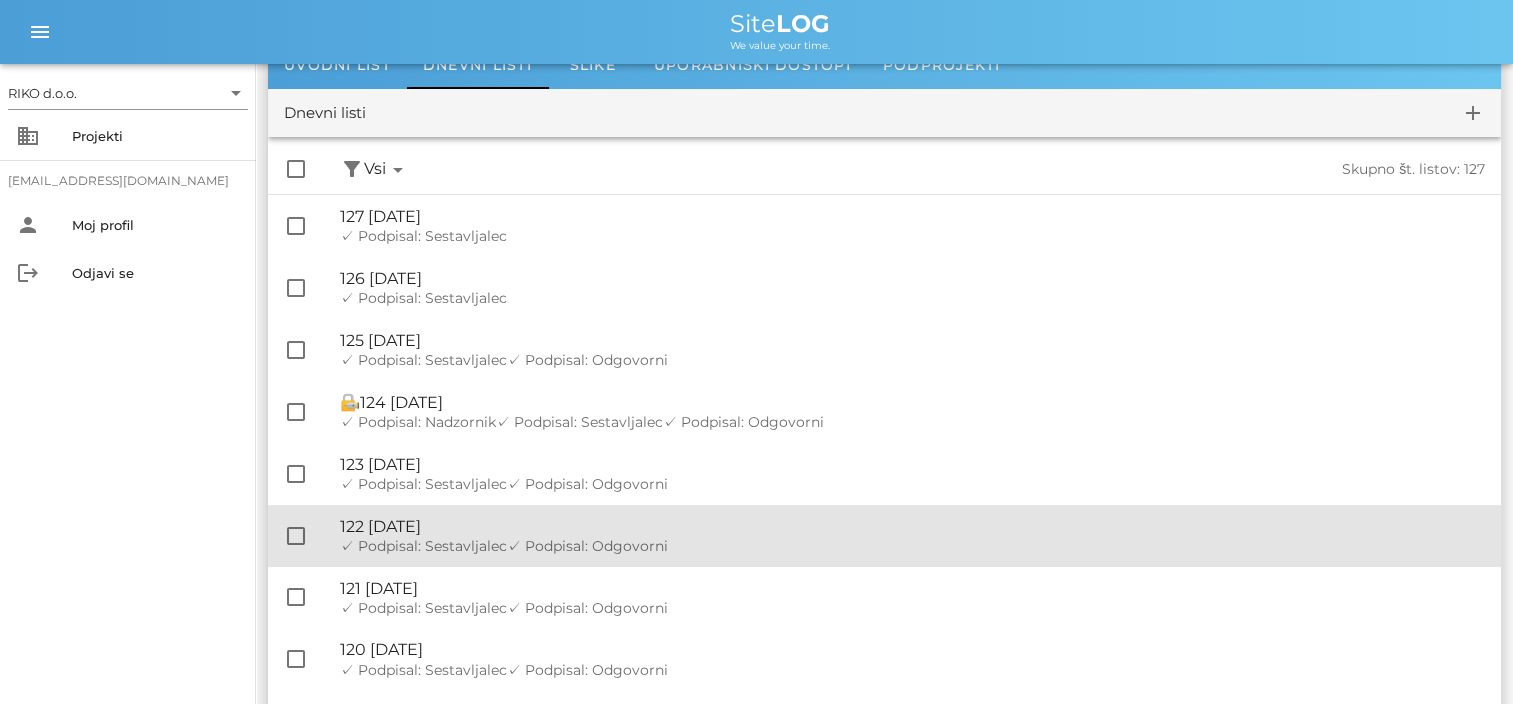 click on "🔏  122 [DATE]" at bounding box center [912, 526] 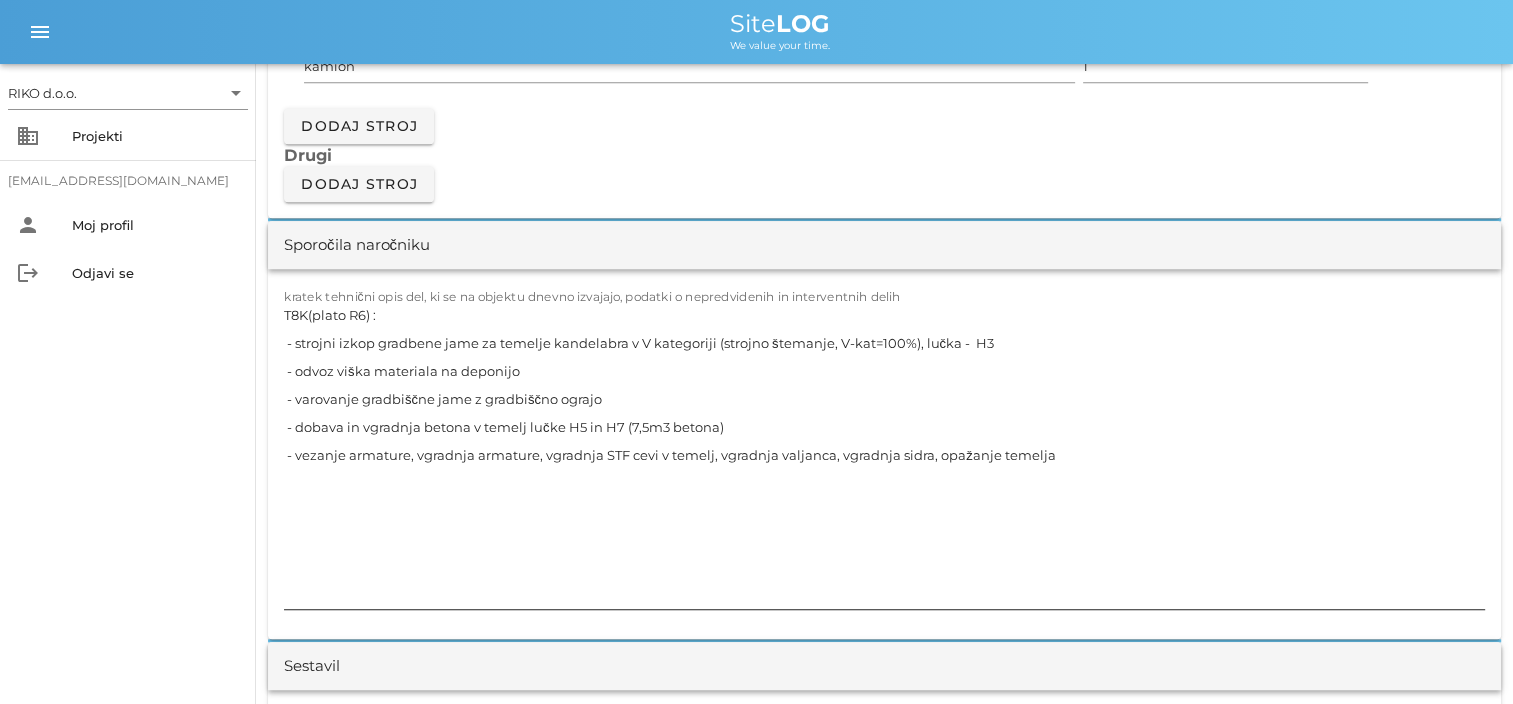 scroll, scrollTop: 1900, scrollLeft: 0, axis: vertical 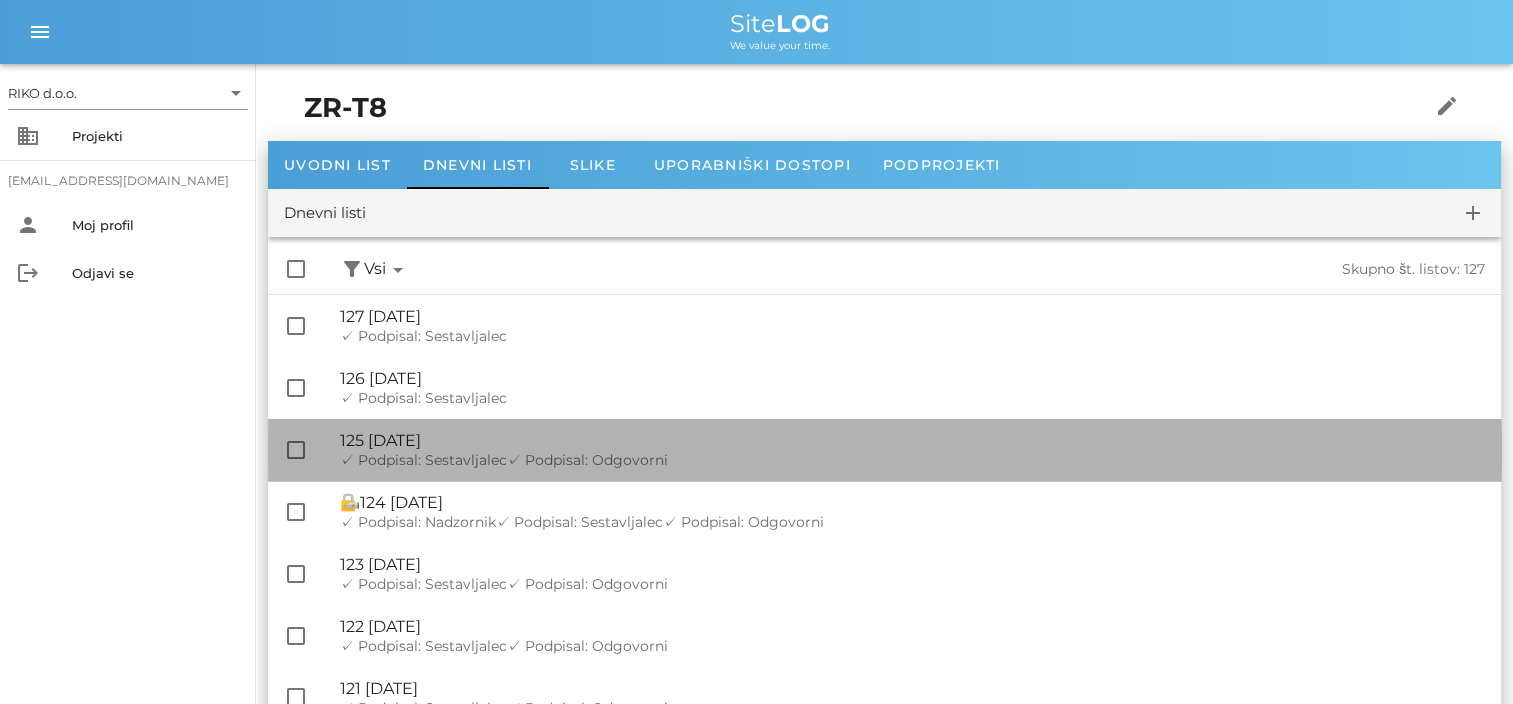 click on "✓ Podpisal: Odgovorni" at bounding box center (587, 460) 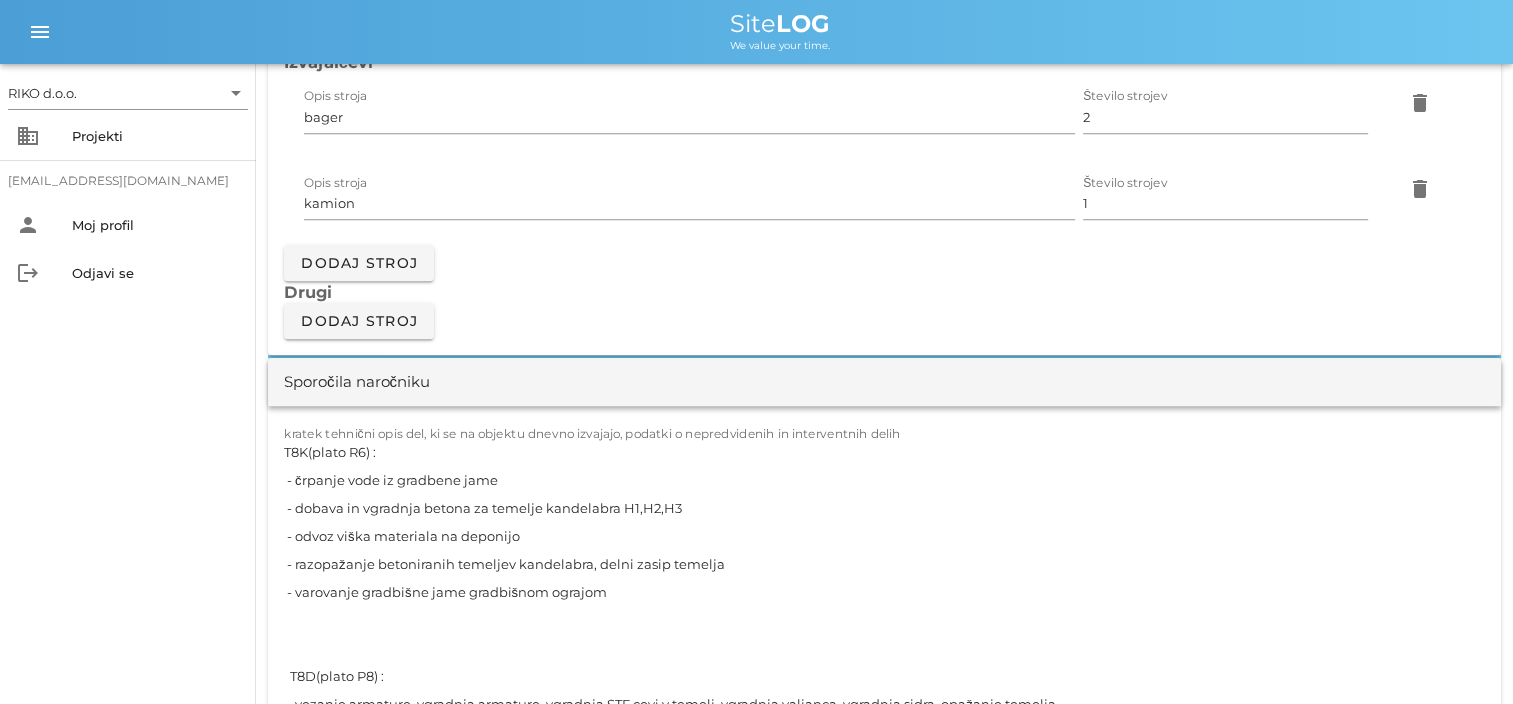 scroll, scrollTop: 1900, scrollLeft: 0, axis: vertical 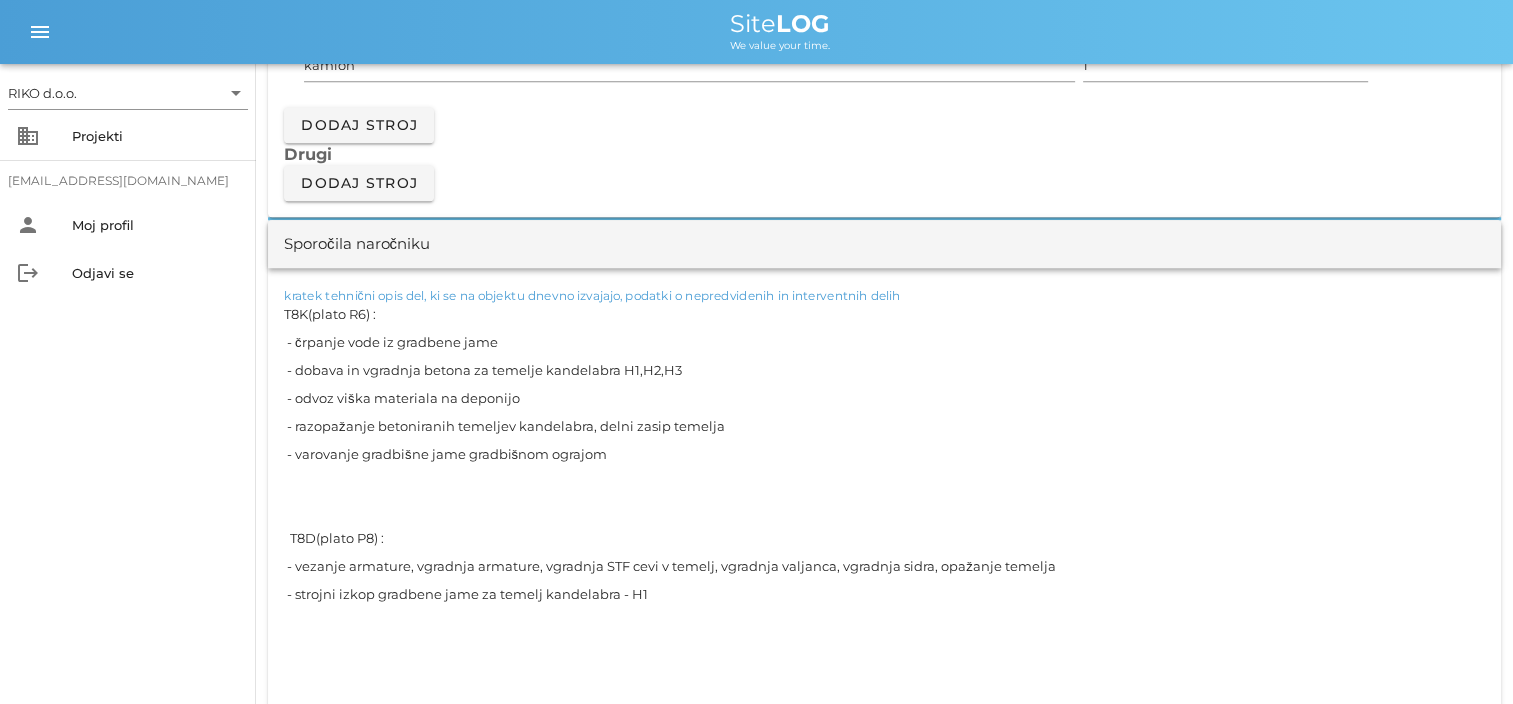 drag, startPoint x: 671, startPoint y: 444, endPoint x: 656, endPoint y: 445, distance: 15.033297 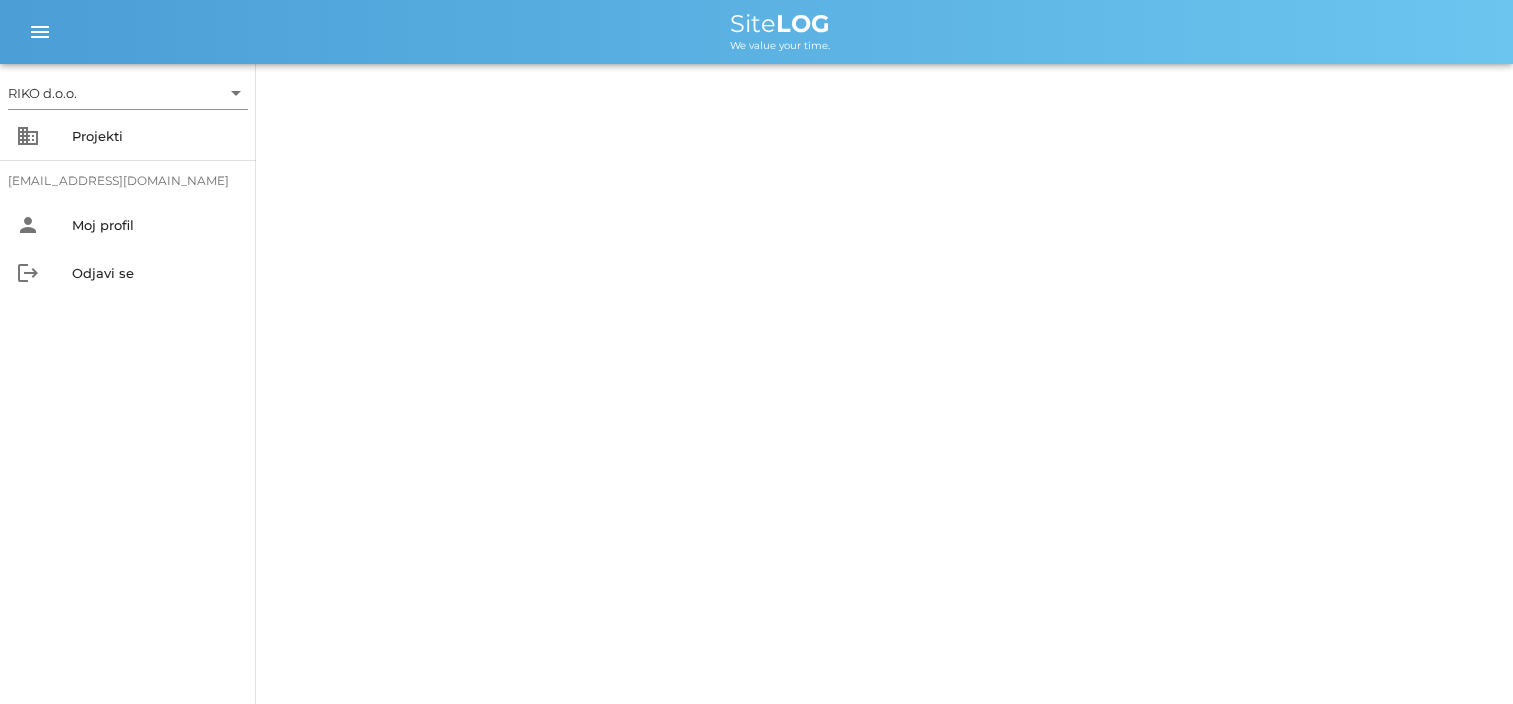 scroll, scrollTop: 0, scrollLeft: 0, axis: both 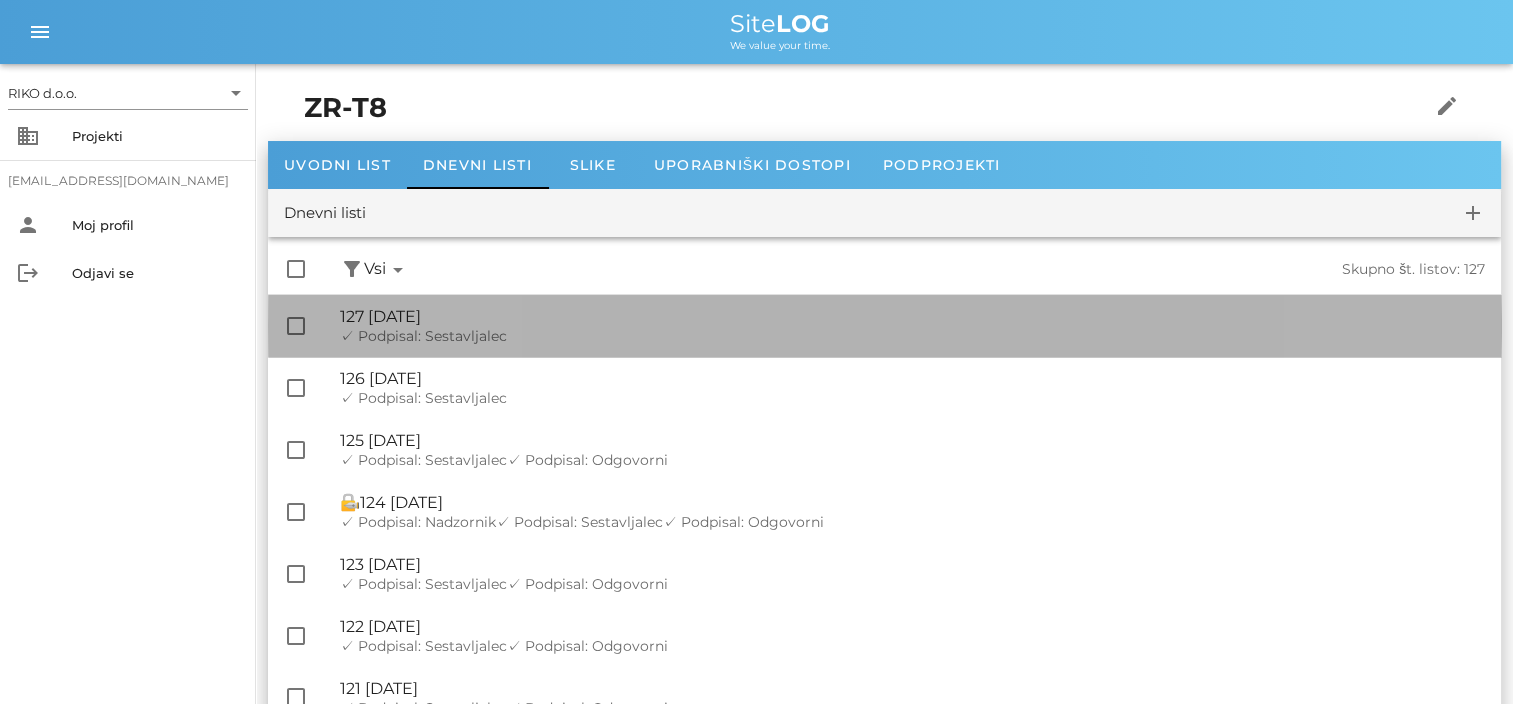 click on "✓ Podpisal: Sestavljalec" at bounding box center (423, 336) 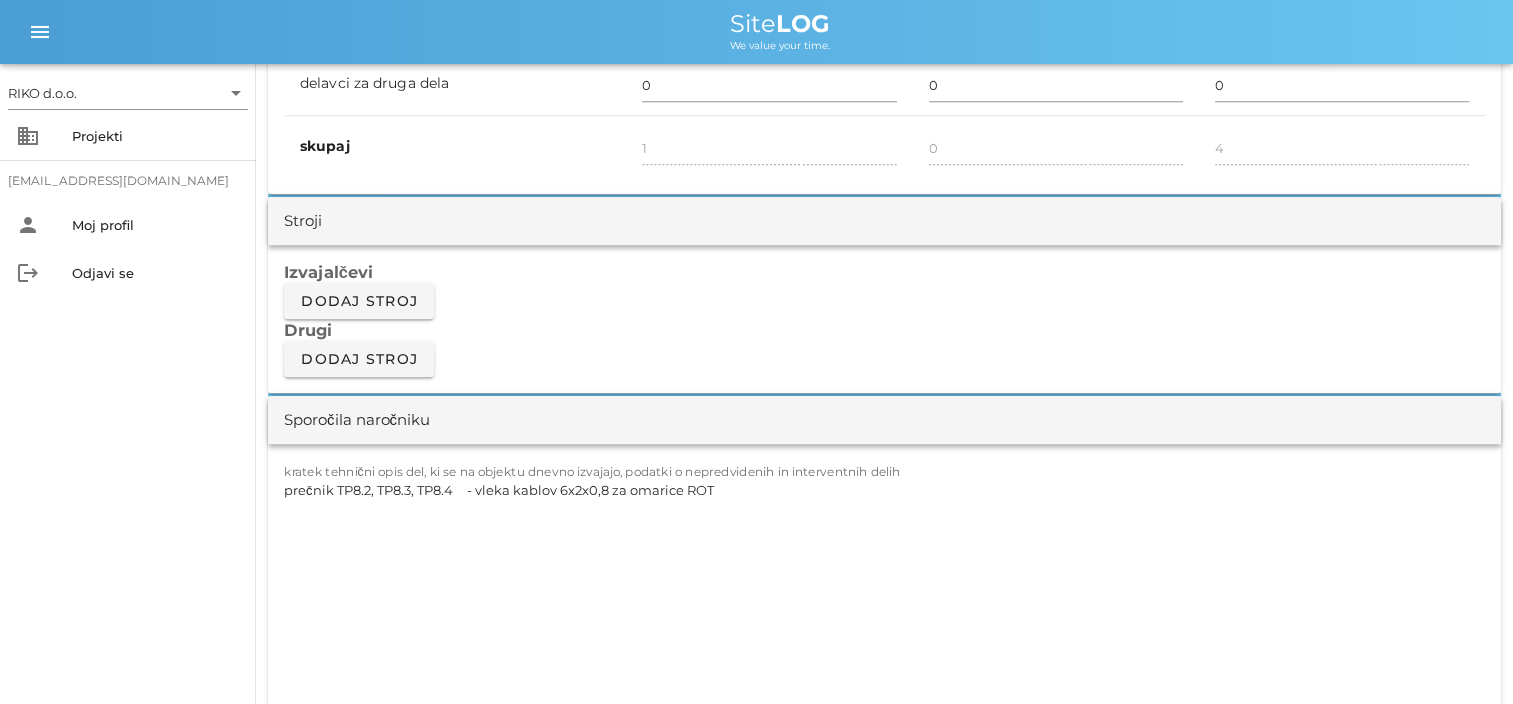 scroll, scrollTop: 1600, scrollLeft: 0, axis: vertical 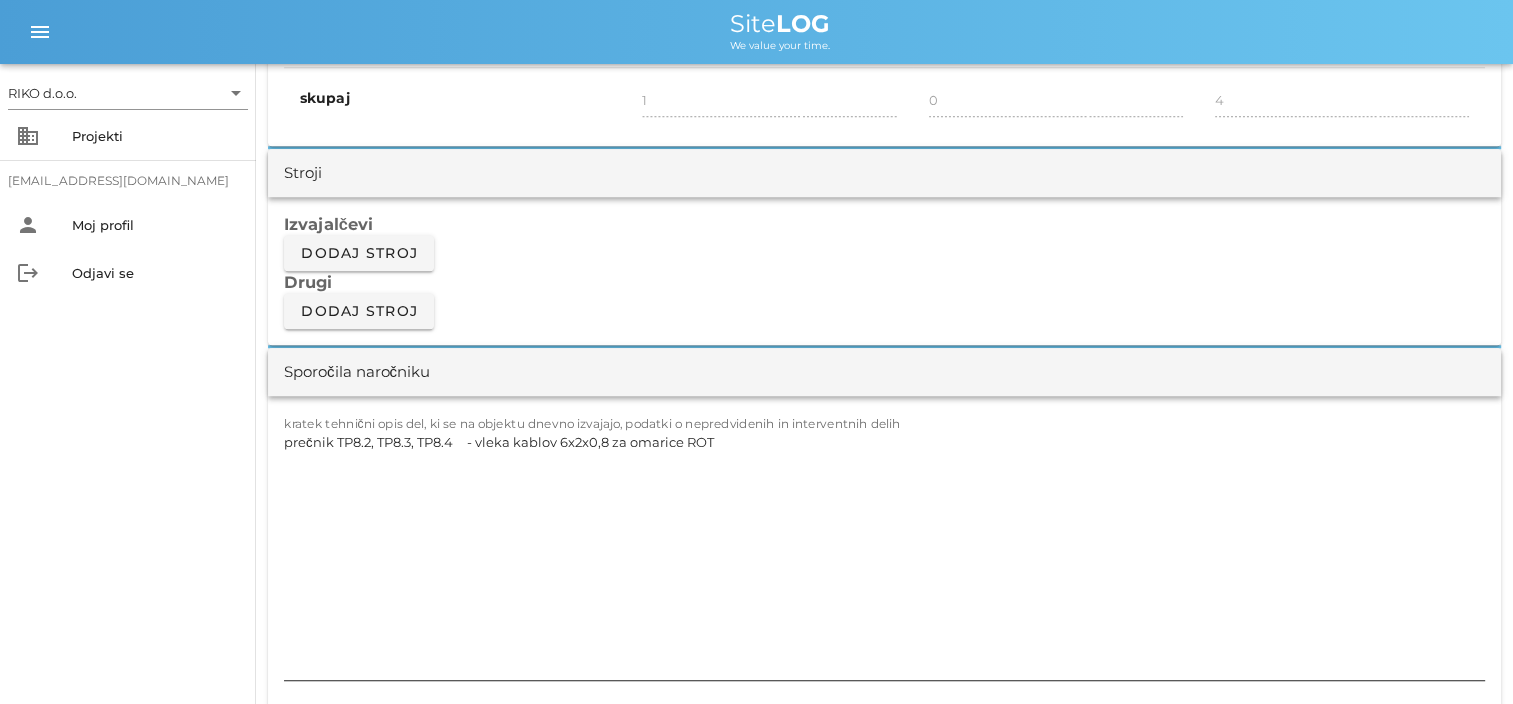click on "prečnik TP8.2, TP8.3, TP8.4	 - vleka kablov 6x2x0,8 za omarice ROT" at bounding box center [884, 554] 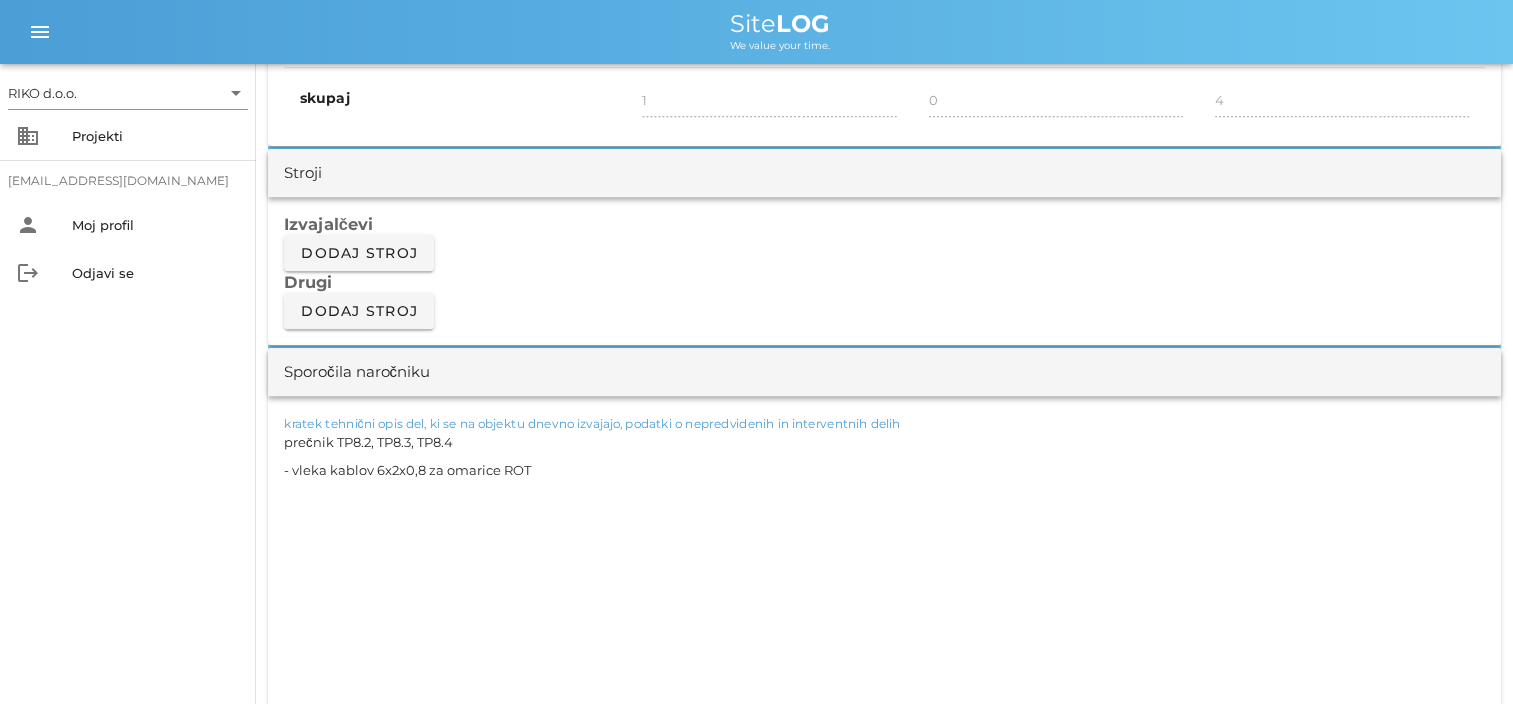 type on "prečnik TP8.2, TP8.3, TP8.4
- vleka kablov 6x2x0,8 za omarice ROT" 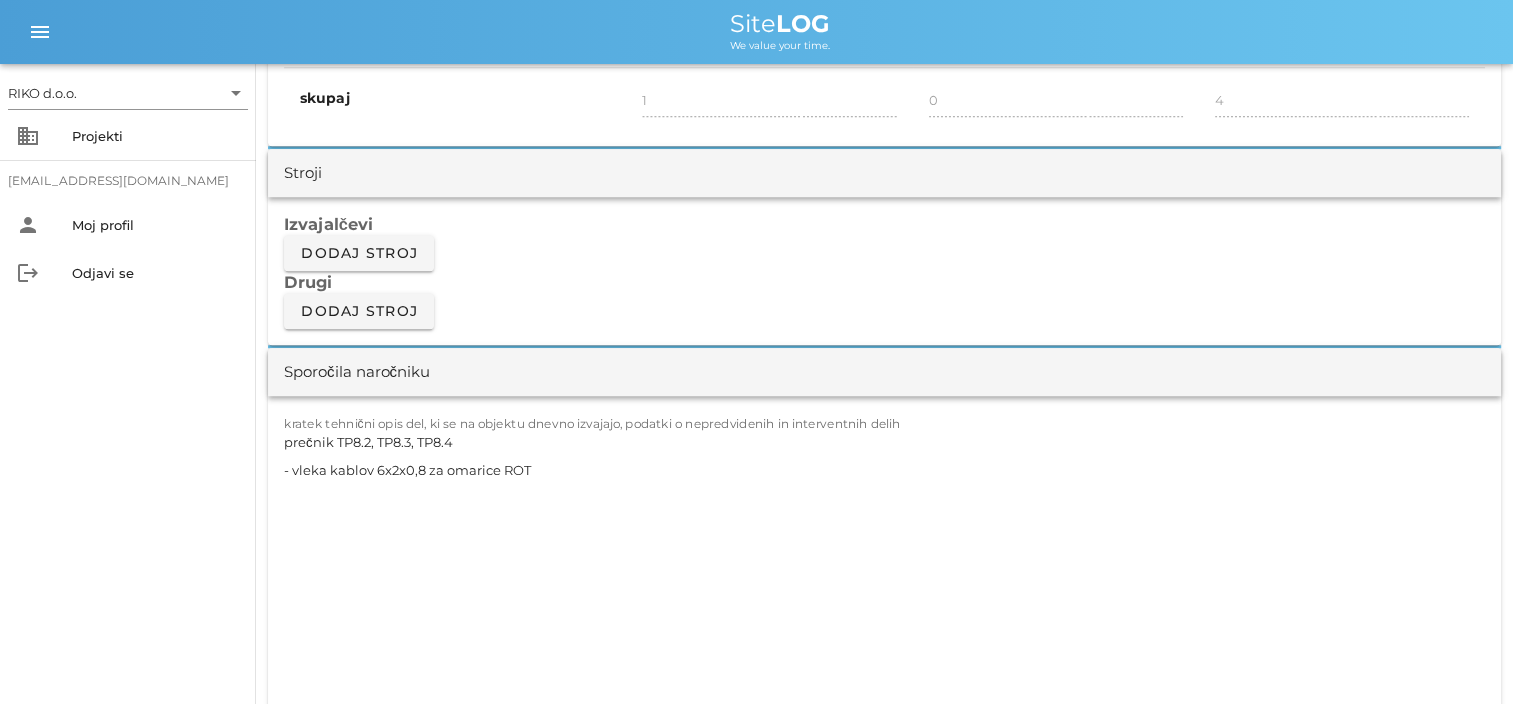 click on "RIKO d.o.o. arrow_drop_down business  Projekti  [EMAIL_ADDRESS][DOMAIN_NAME] person  Moj profil  logout  Odjavi se" at bounding box center [128, 384] 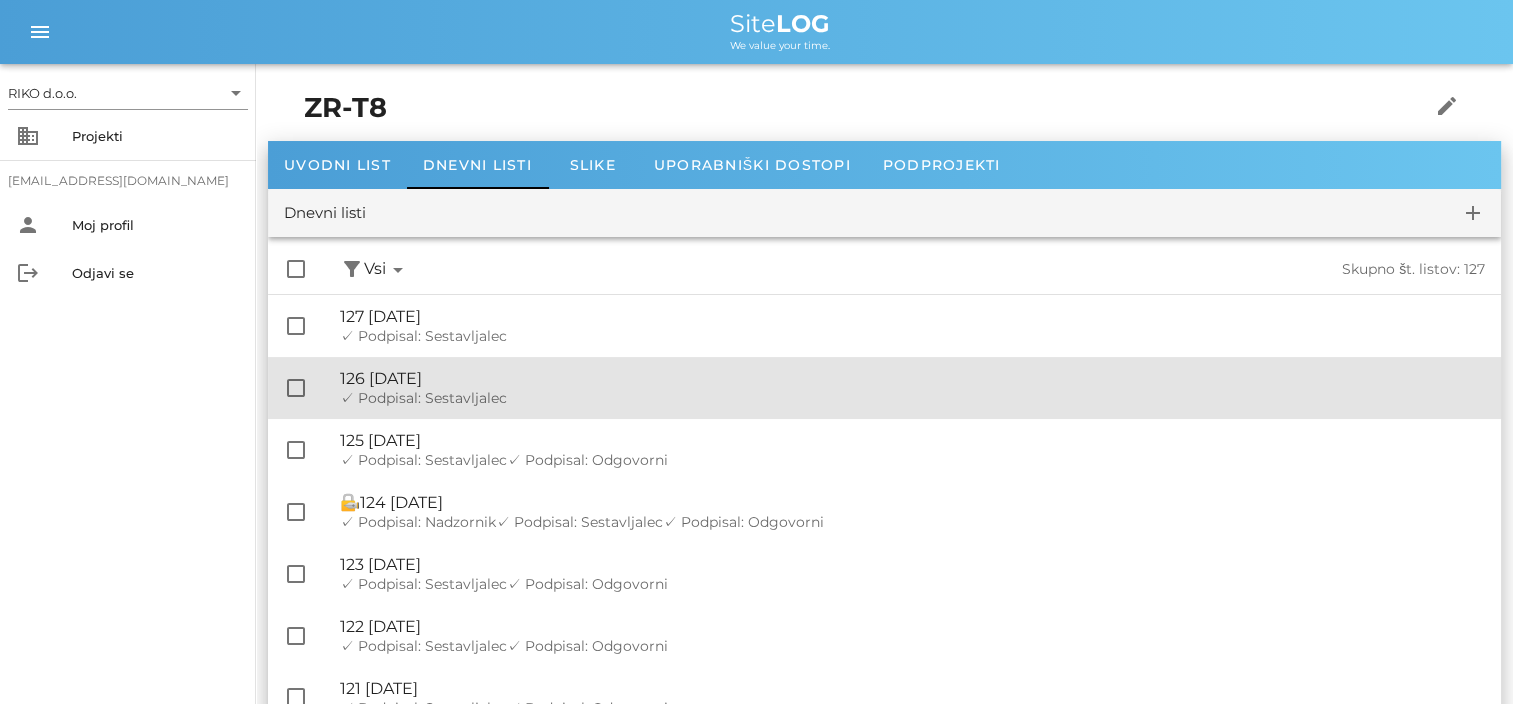 click on "✓ Podpisal: Nadzornik  ✓ Podpisal: Sestavljalec  ✓ Podpisal: Odgovorni" at bounding box center (912, 398) 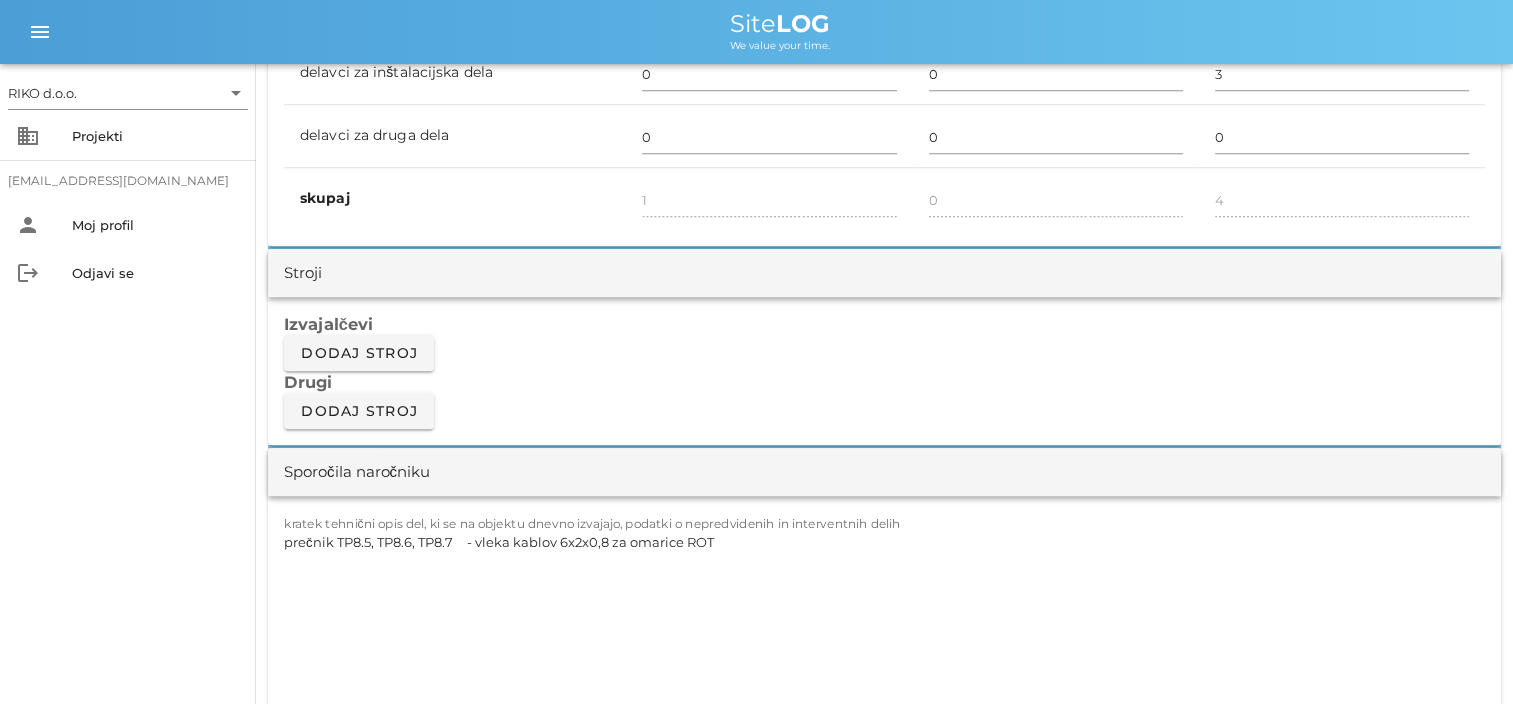scroll, scrollTop: 1600, scrollLeft: 0, axis: vertical 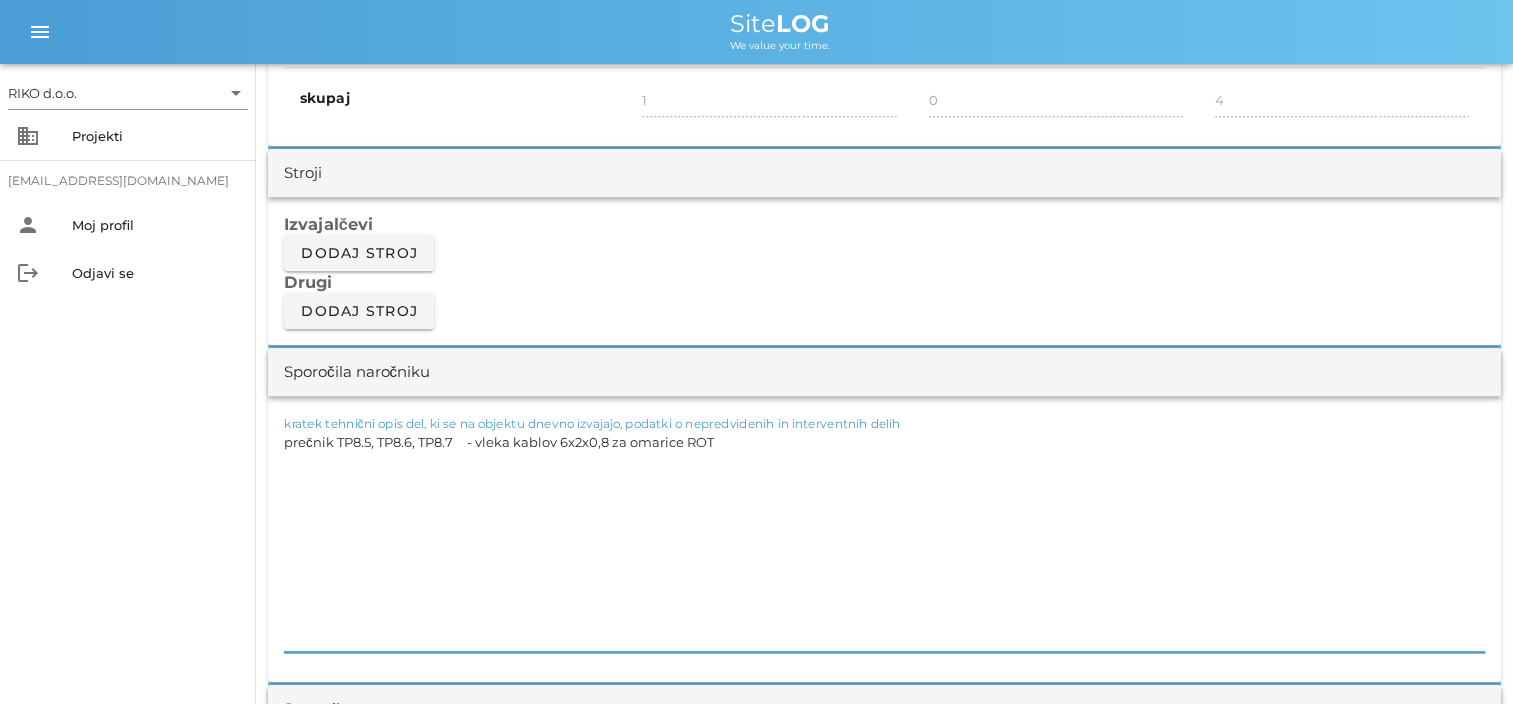 click on "prečnik TP8.5, TP8.6, TP8.7	 - vleka kablov 6x2x0,8 za omarice ROT" at bounding box center [884, 540] 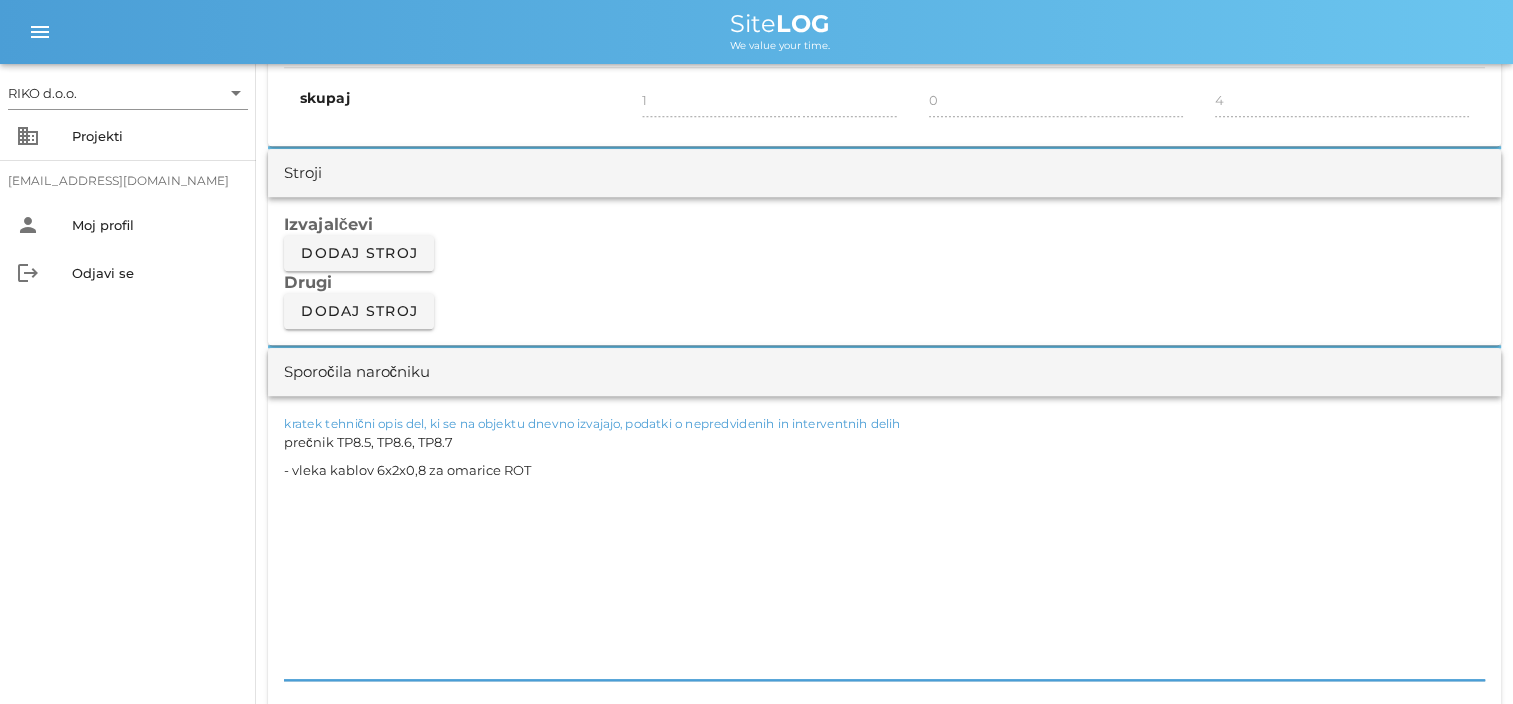 type on "prečnik TP8.5, TP8.6, TP8.7
- vleka kablov 6x2x0,8 za omarice ROT" 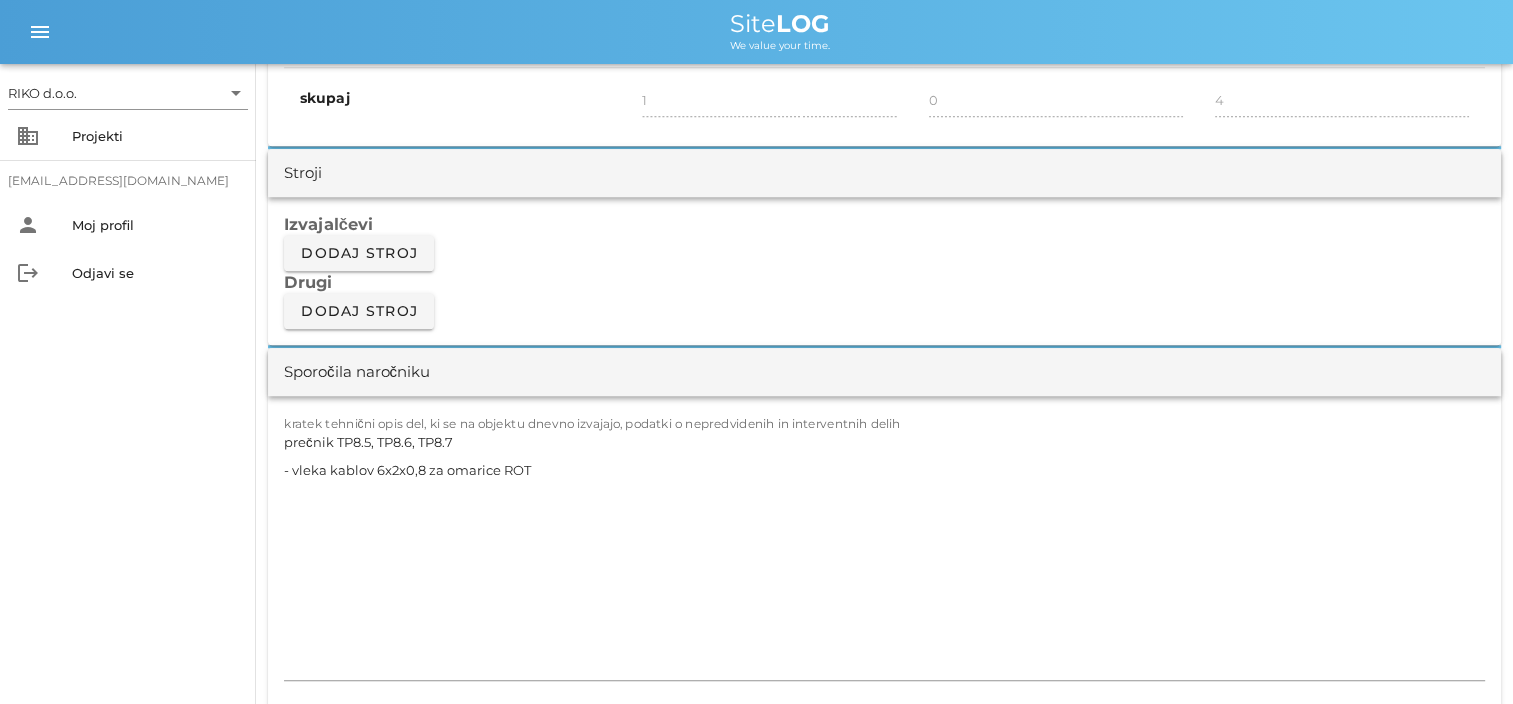 click on "RIKO d.o.o. arrow_drop_down business  Projekti  [EMAIL_ADDRESS][DOMAIN_NAME] person  Moj profil  logout  Odjavi se" at bounding box center (128, 384) 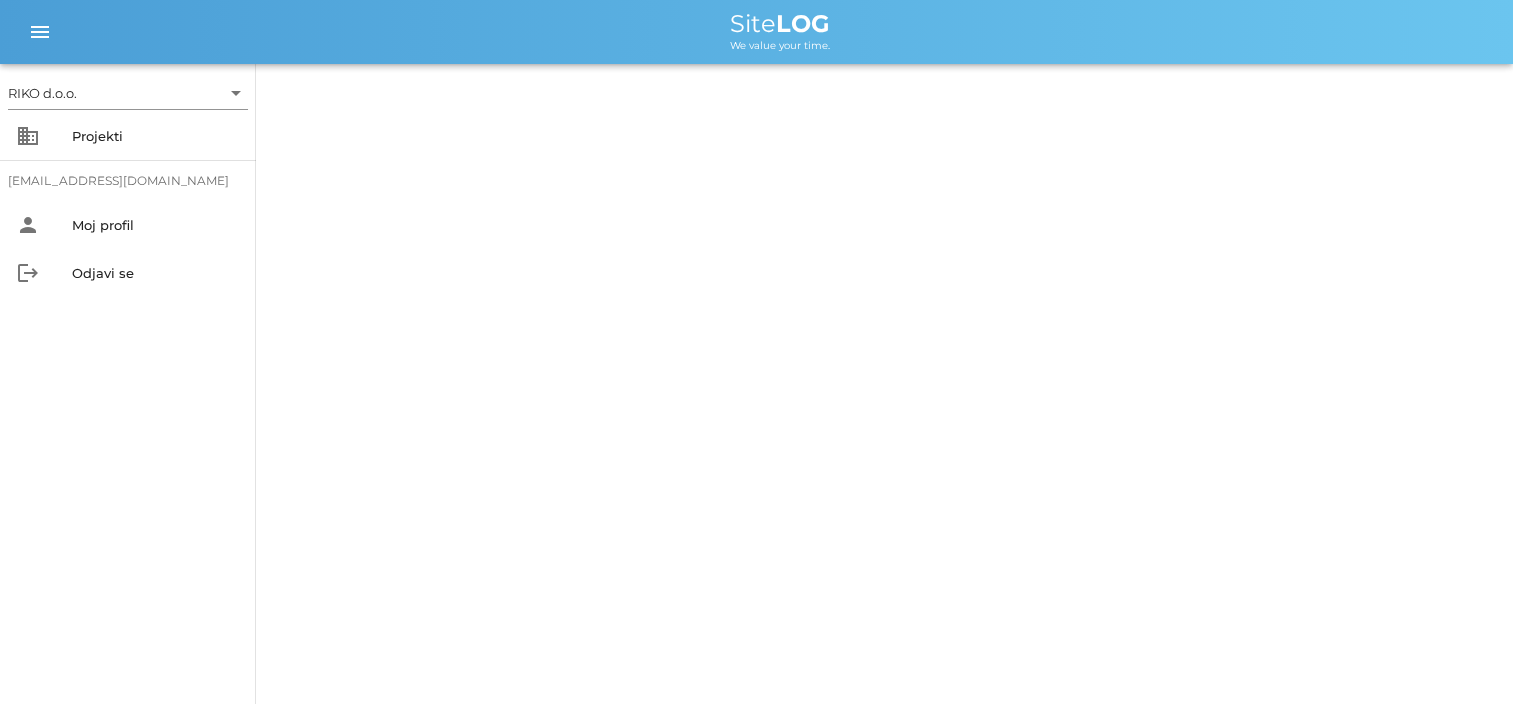 scroll, scrollTop: 0, scrollLeft: 0, axis: both 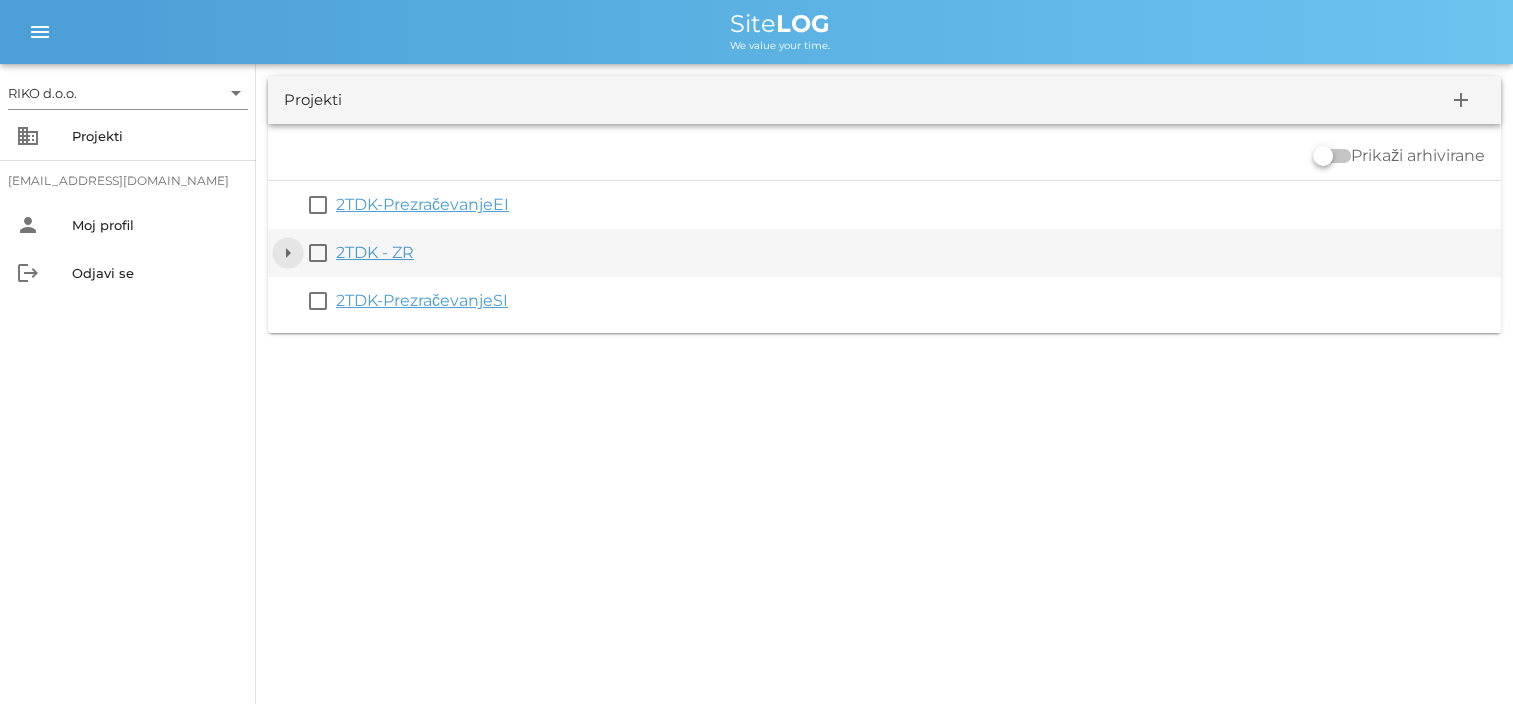click on "arrow_drop_down" at bounding box center [288, 253] 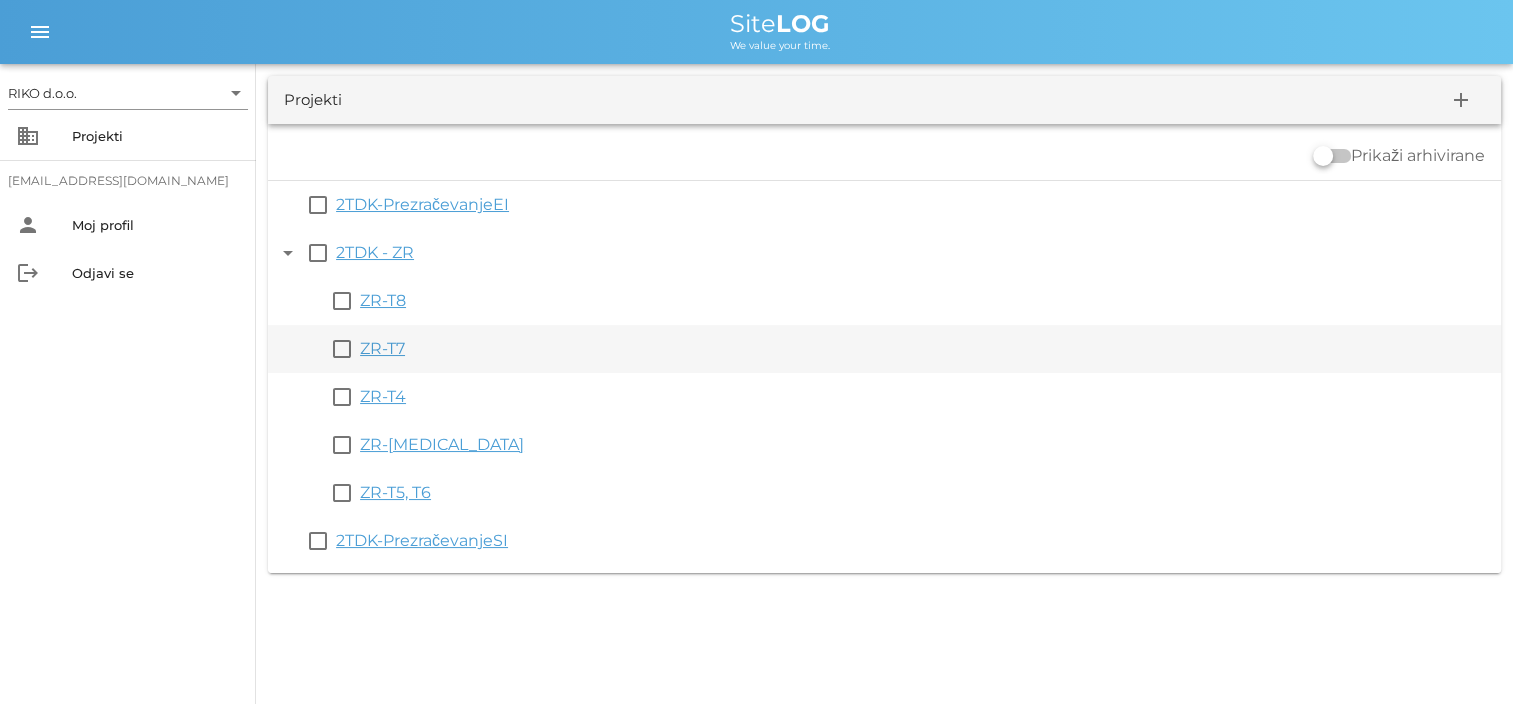 click on "ZR-T7" at bounding box center (382, 348) 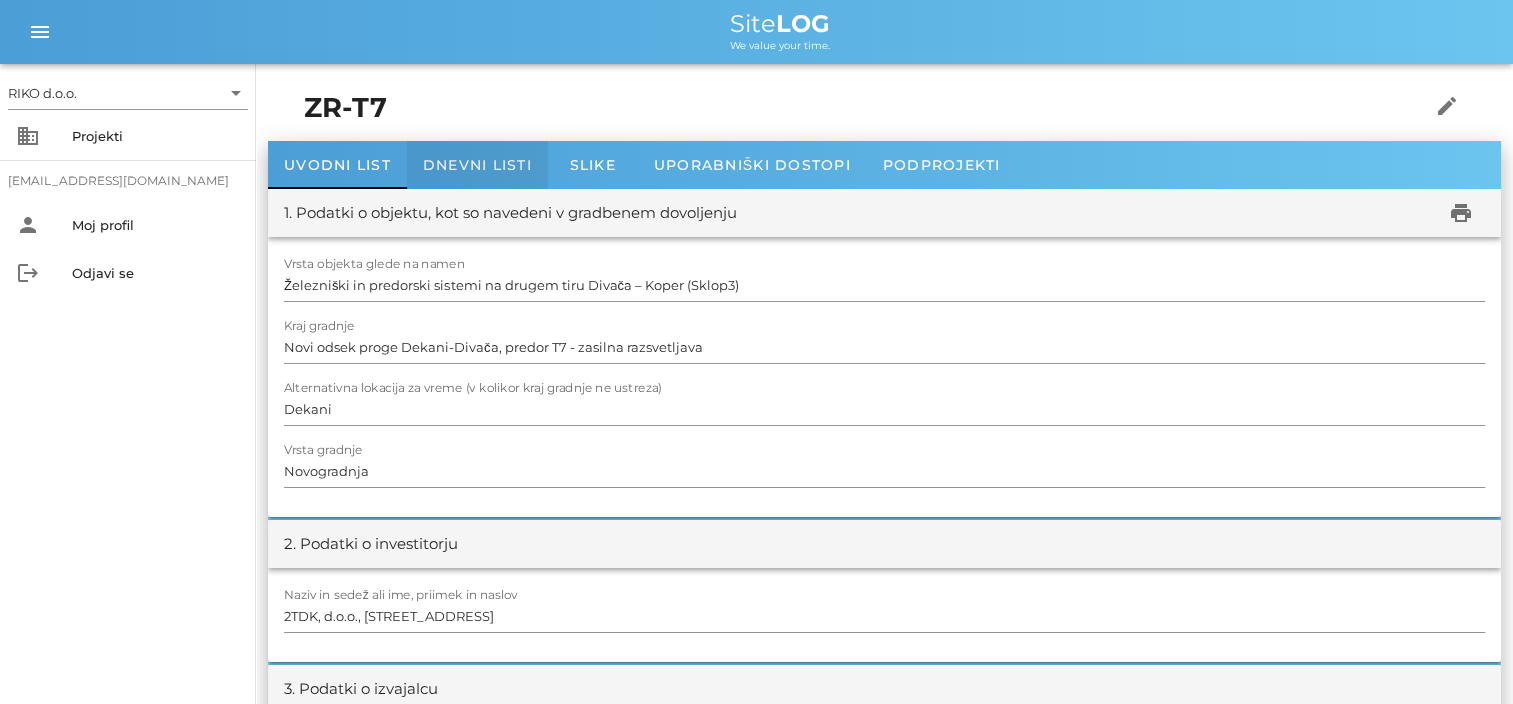 click on "Dnevni listi" at bounding box center [477, 165] 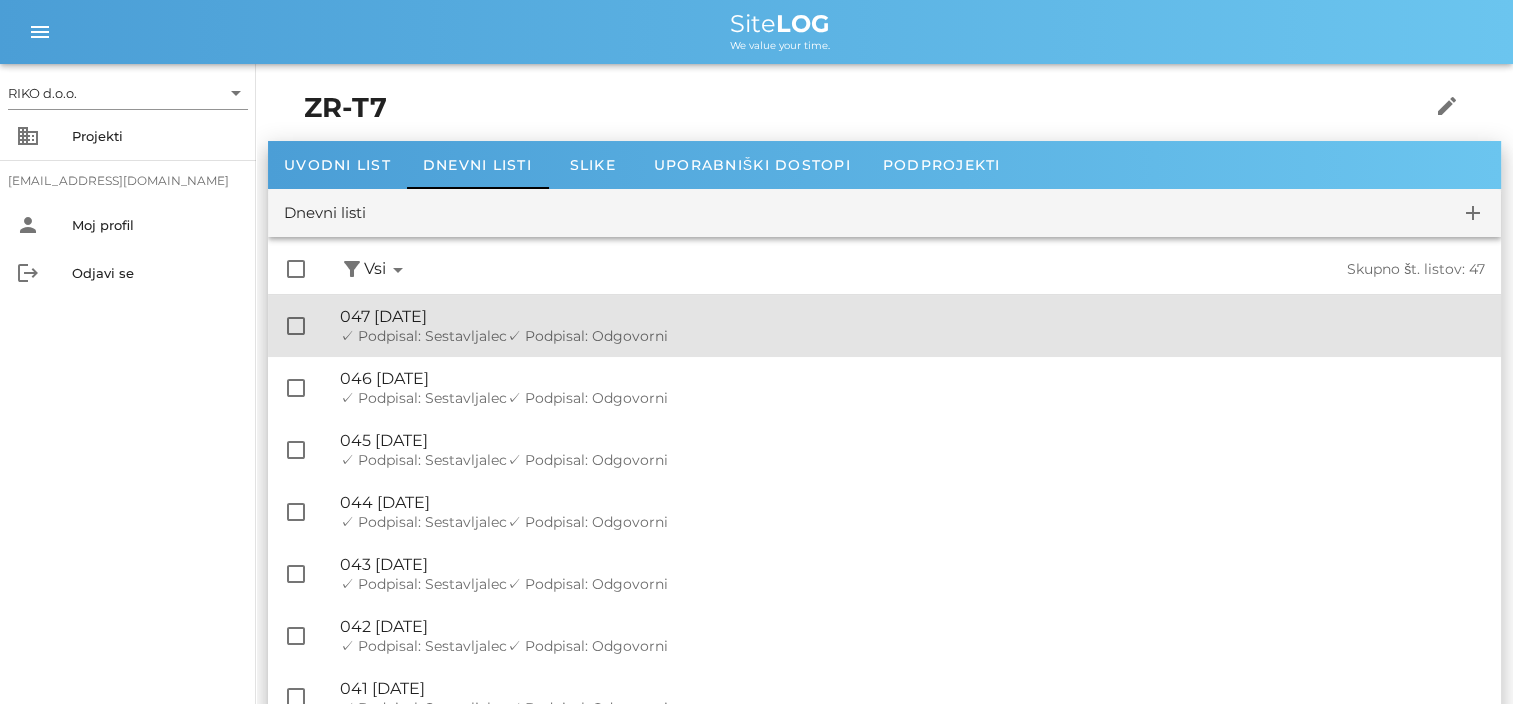 click on "✓ Podpisal: Odgovorni" at bounding box center (587, 336) 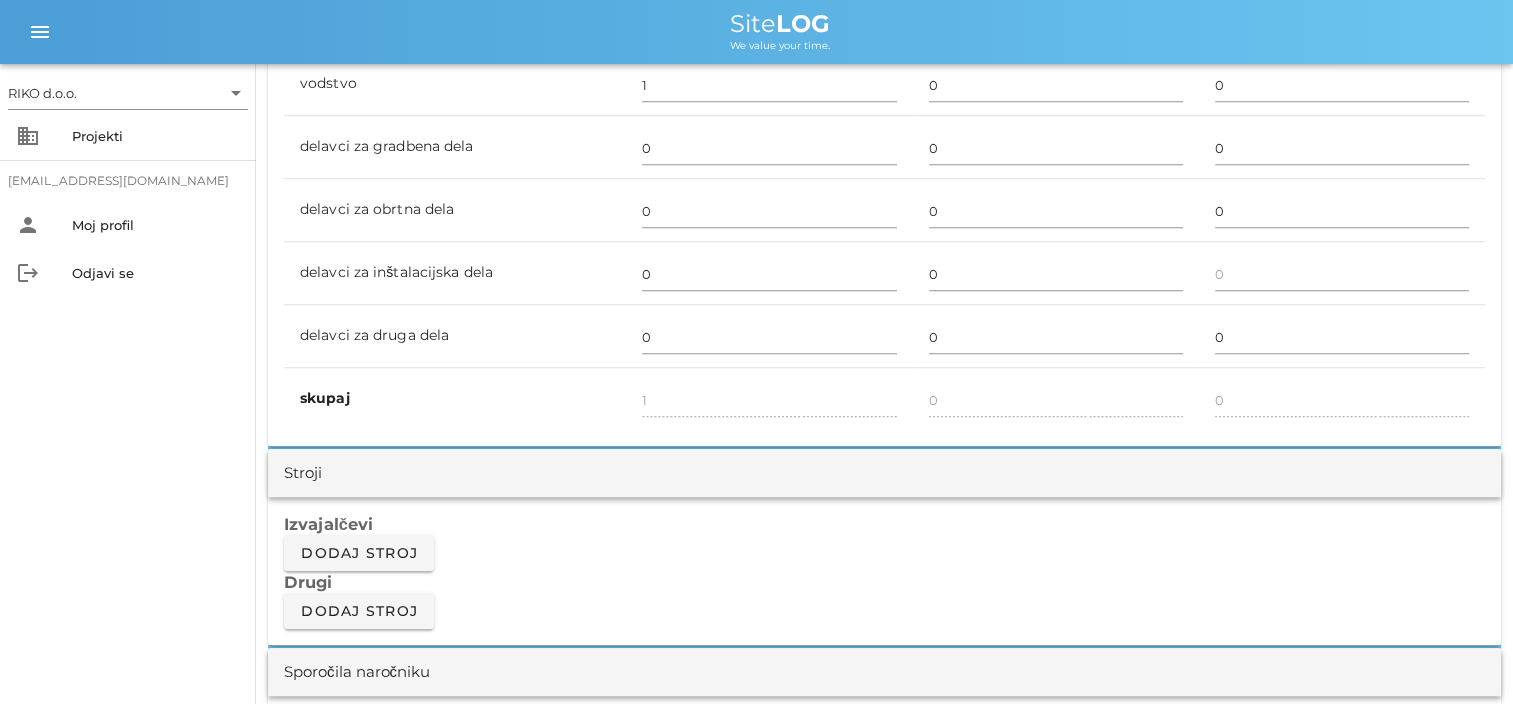 scroll, scrollTop: 1600, scrollLeft: 0, axis: vertical 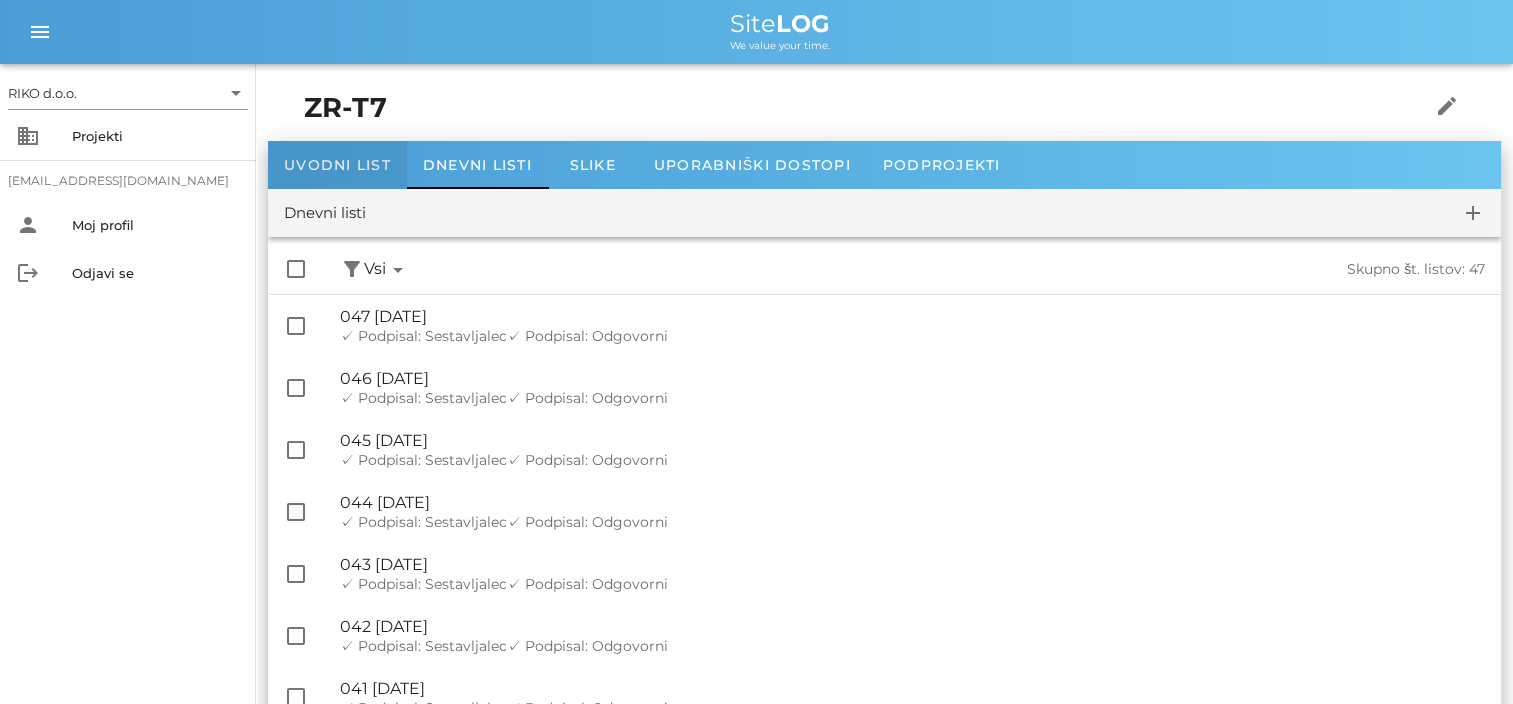 click on "Uvodni list" at bounding box center (337, 165) 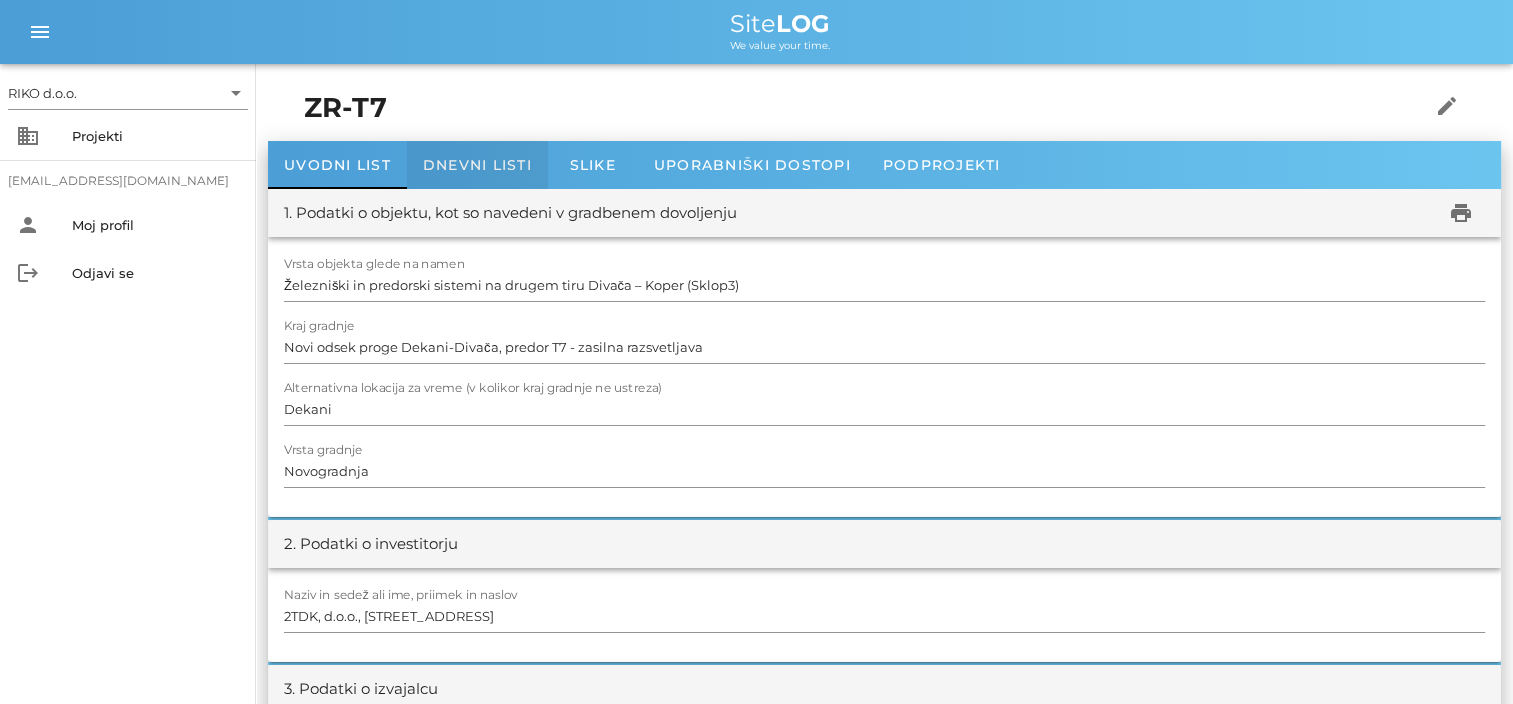 click on "Dnevni listi" at bounding box center (477, 165) 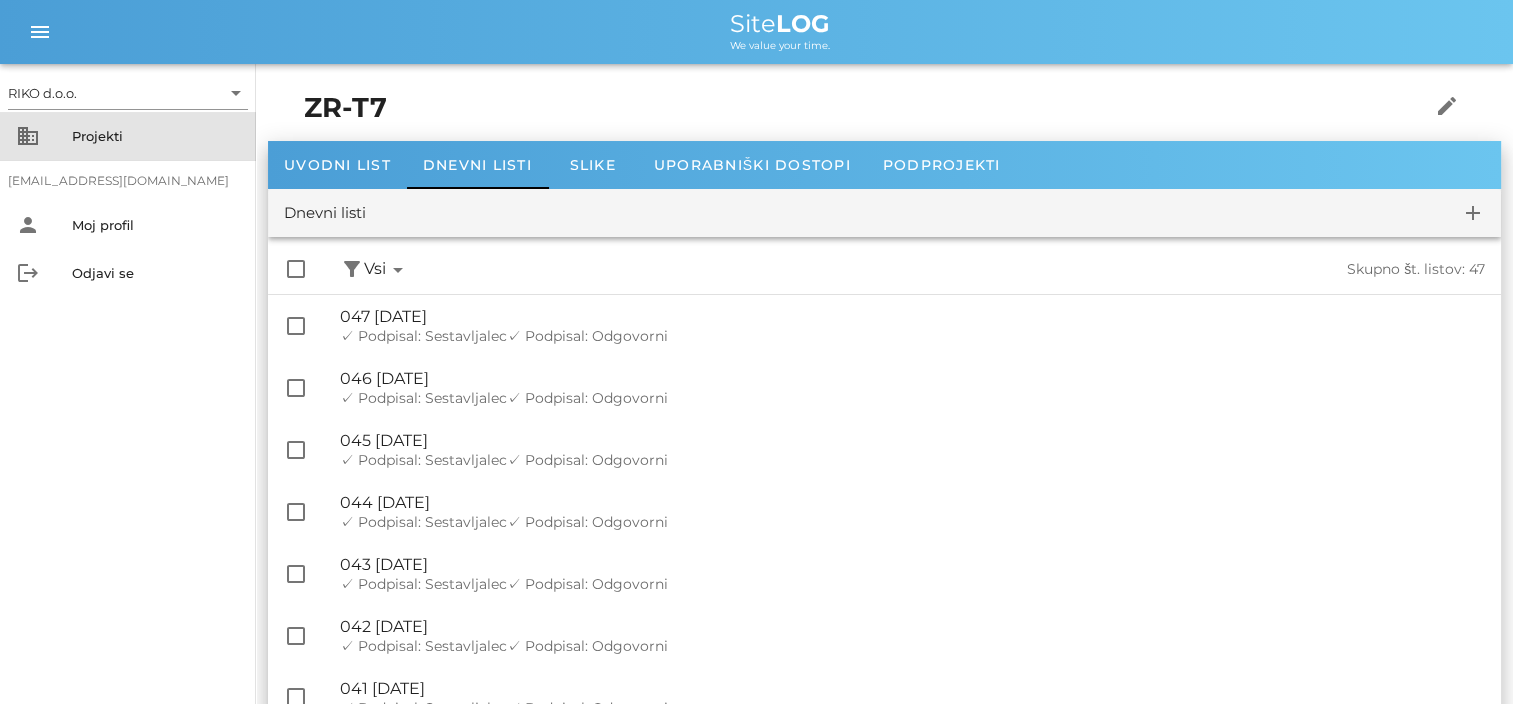 click on "business  Projekti" at bounding box center (128, 136) 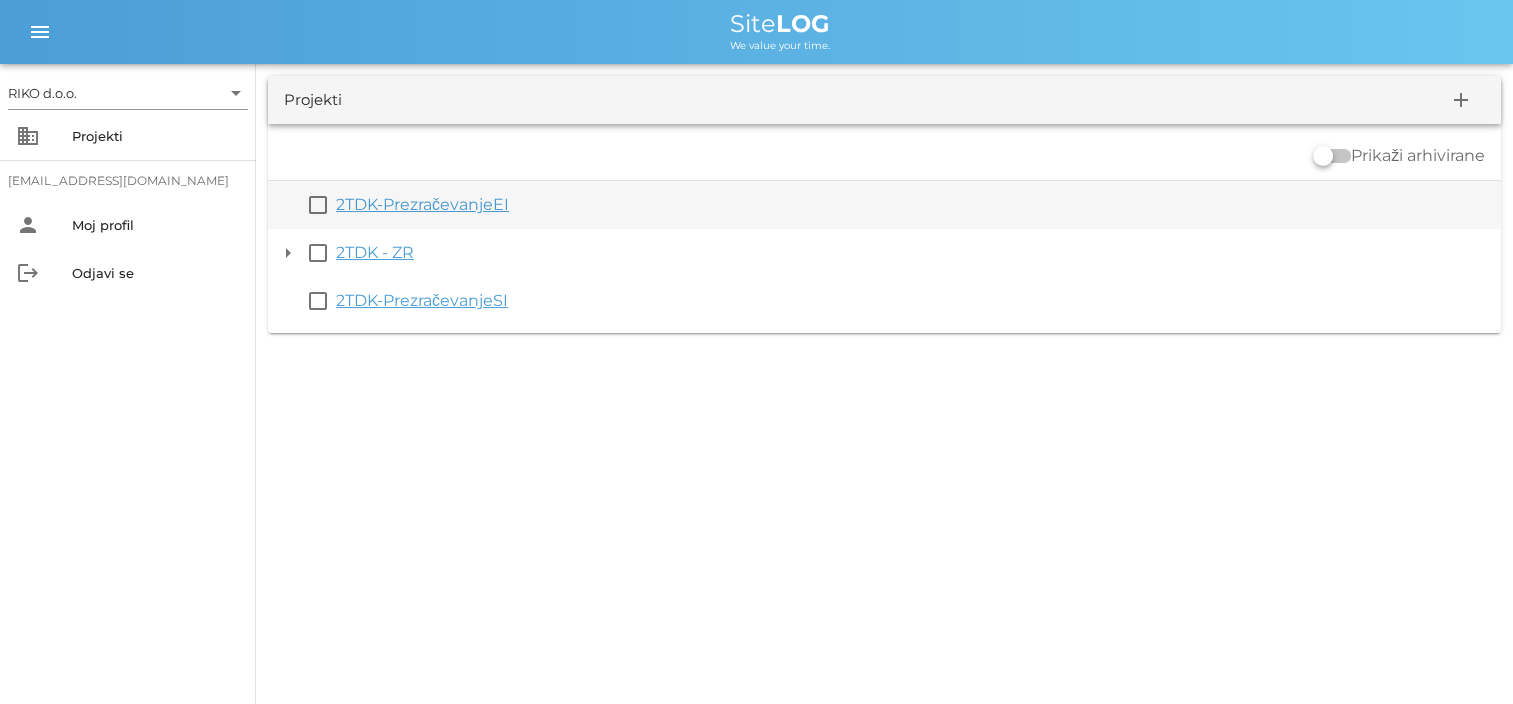 click on "2TDK-PrezračevanjeEI" at bounding box center (422, 204) 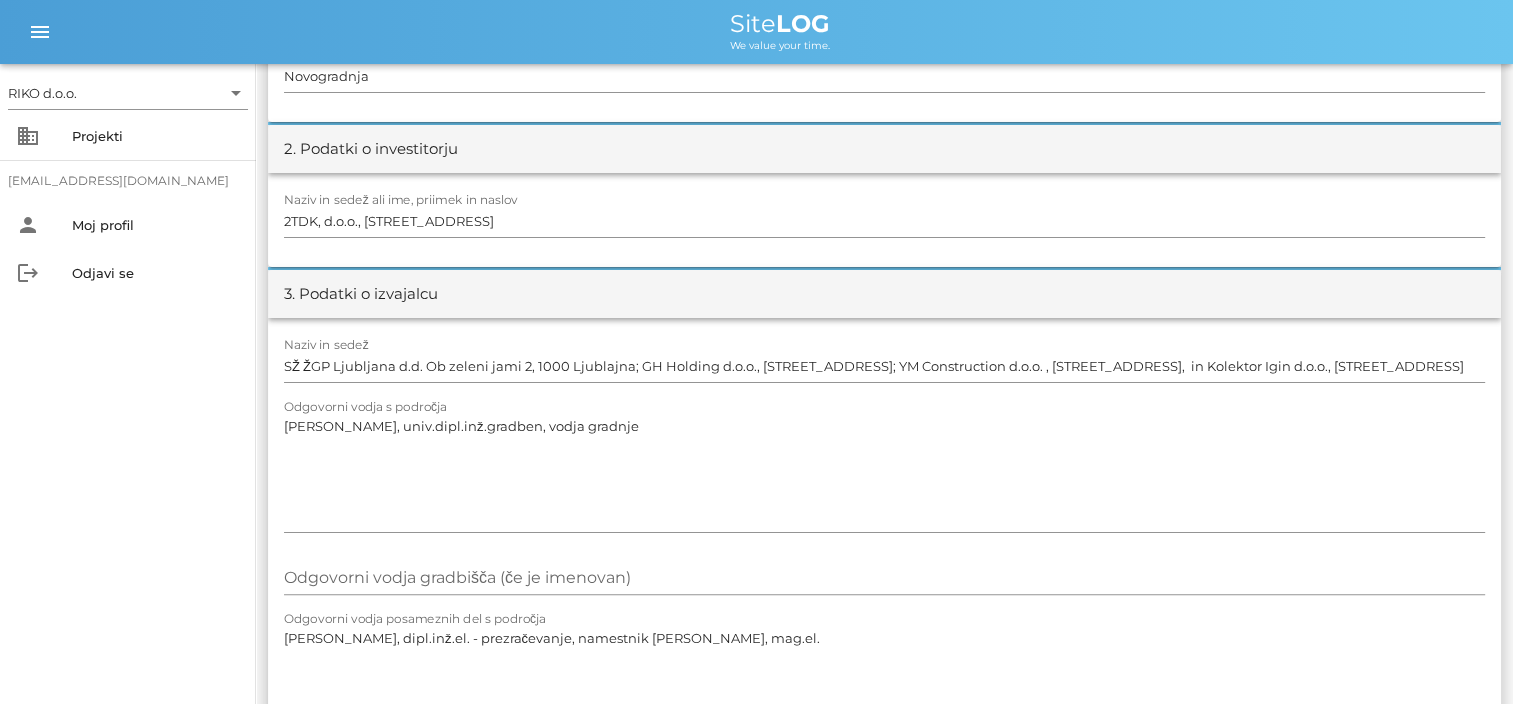 scroll, scrollTop: 0, scrollLeft: 0, axis: both 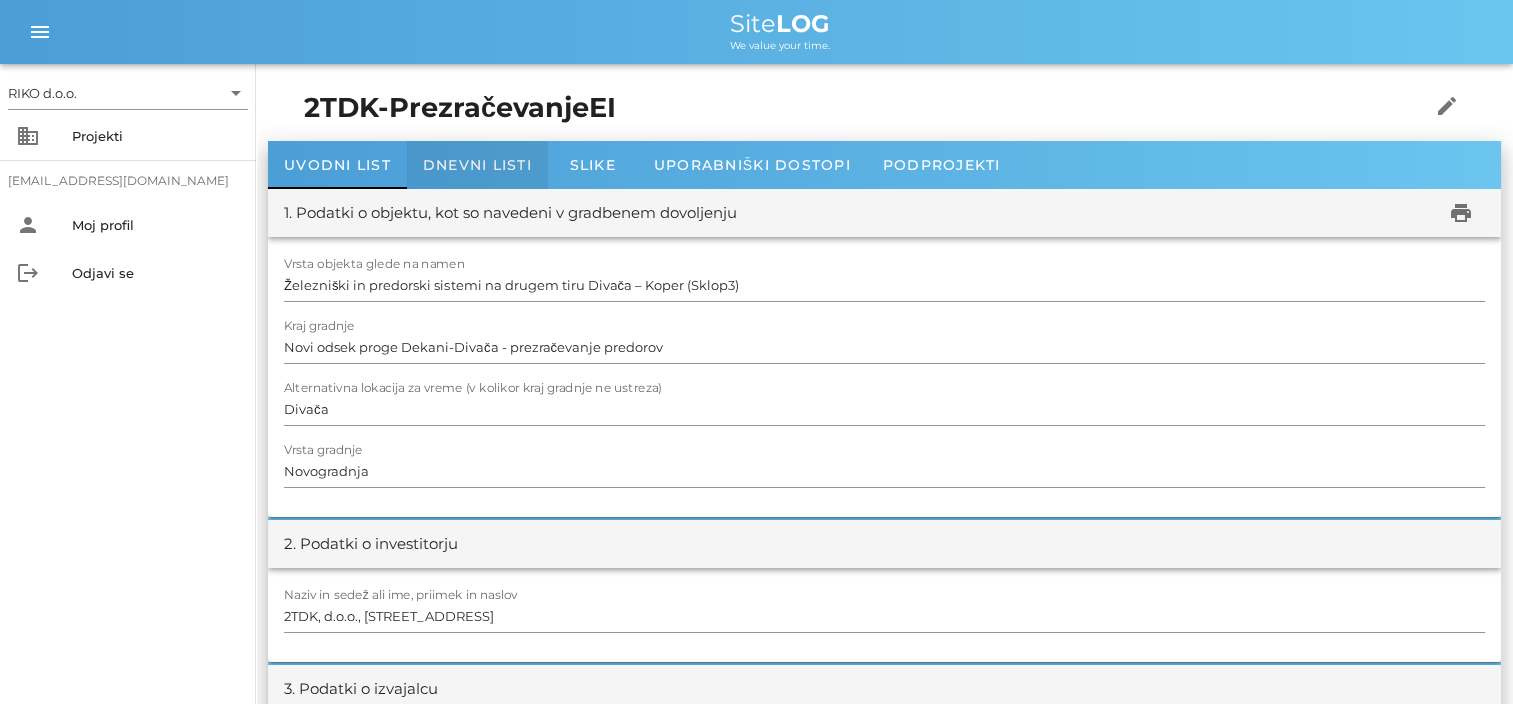 click on "Dnevni listi" at bounding box center (477, 165) 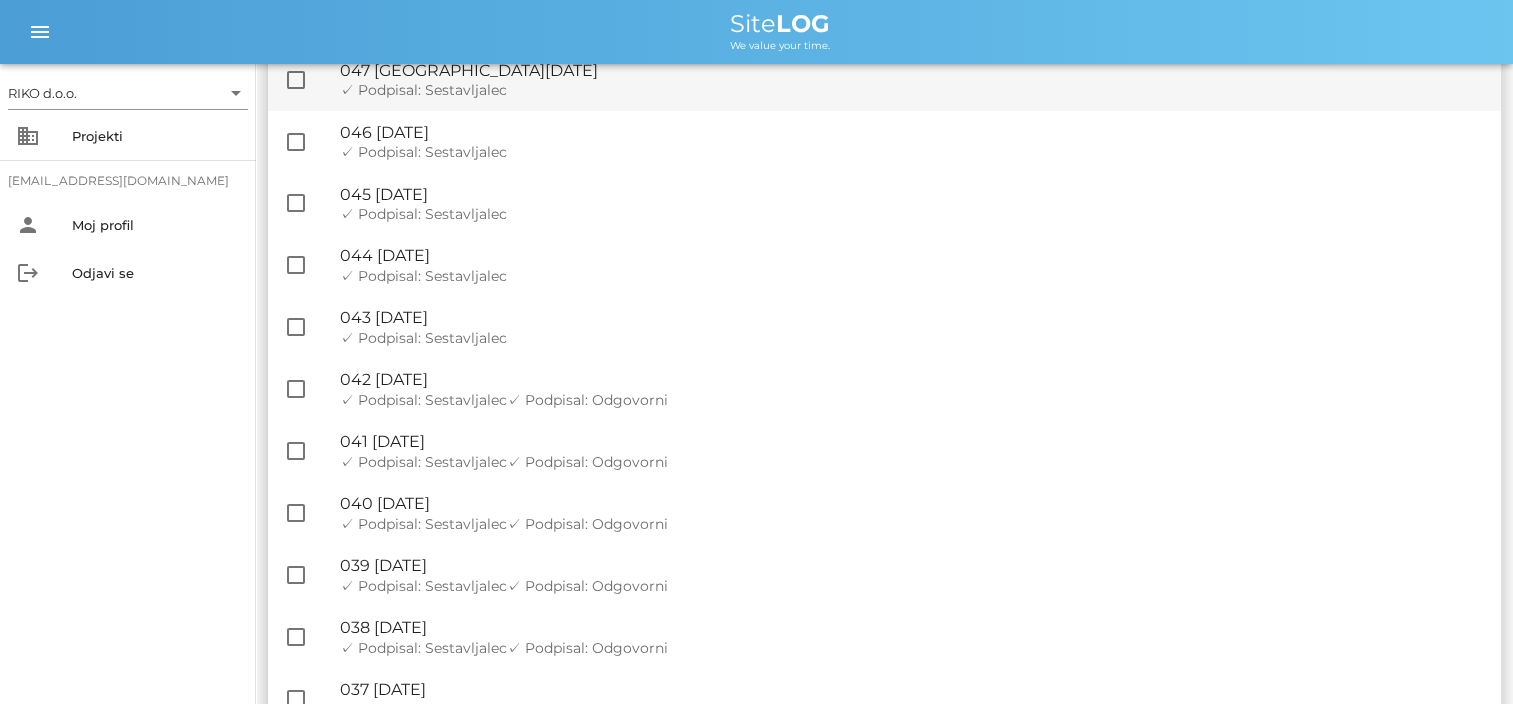 scroll, scrollTop: 300, scrollLeft: 0, axis: vertical 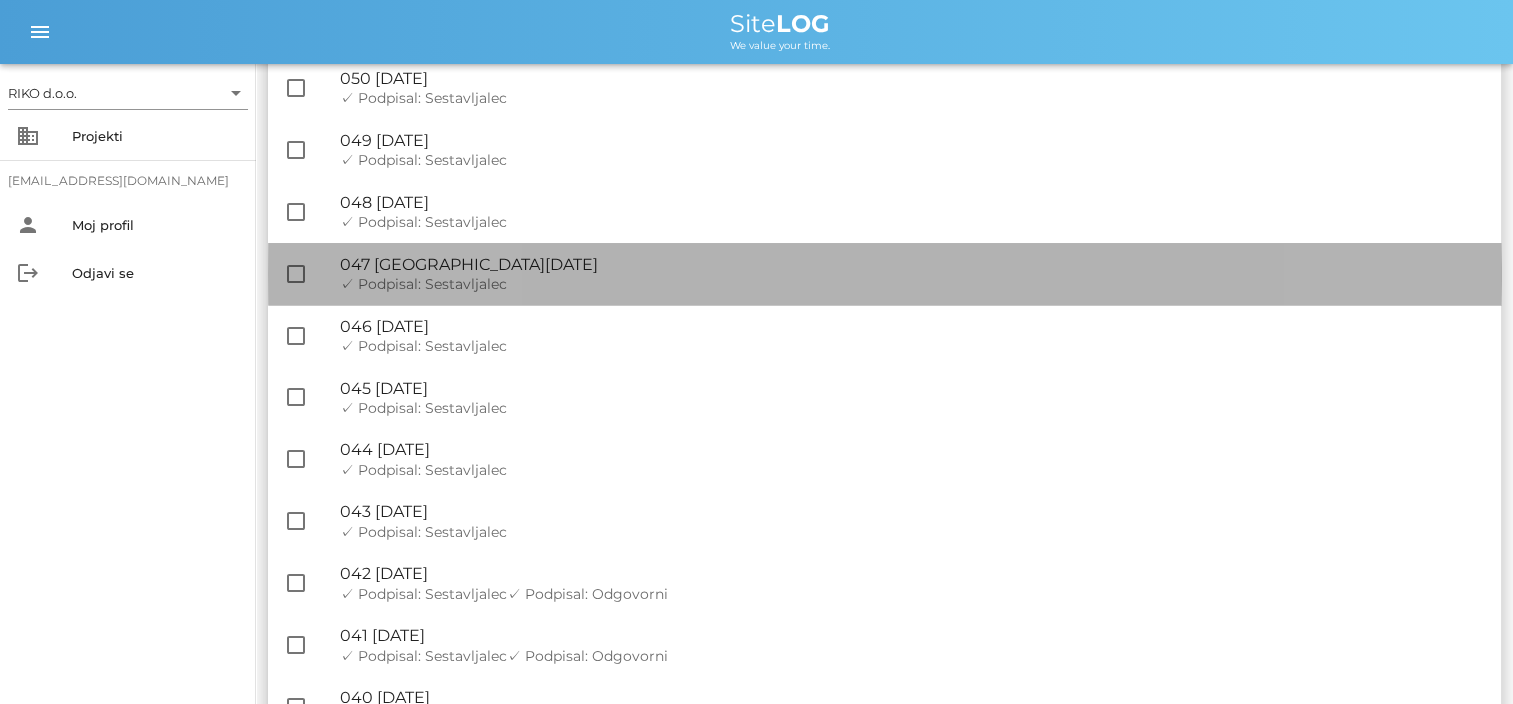 click on "🔏  047 [DATE]  ✓ Podpisal: Nadzornik  ✓ Podpisal: Sestavljalec  ✓ Podpisal: Odgovorni" at bounding box center (912, 274) 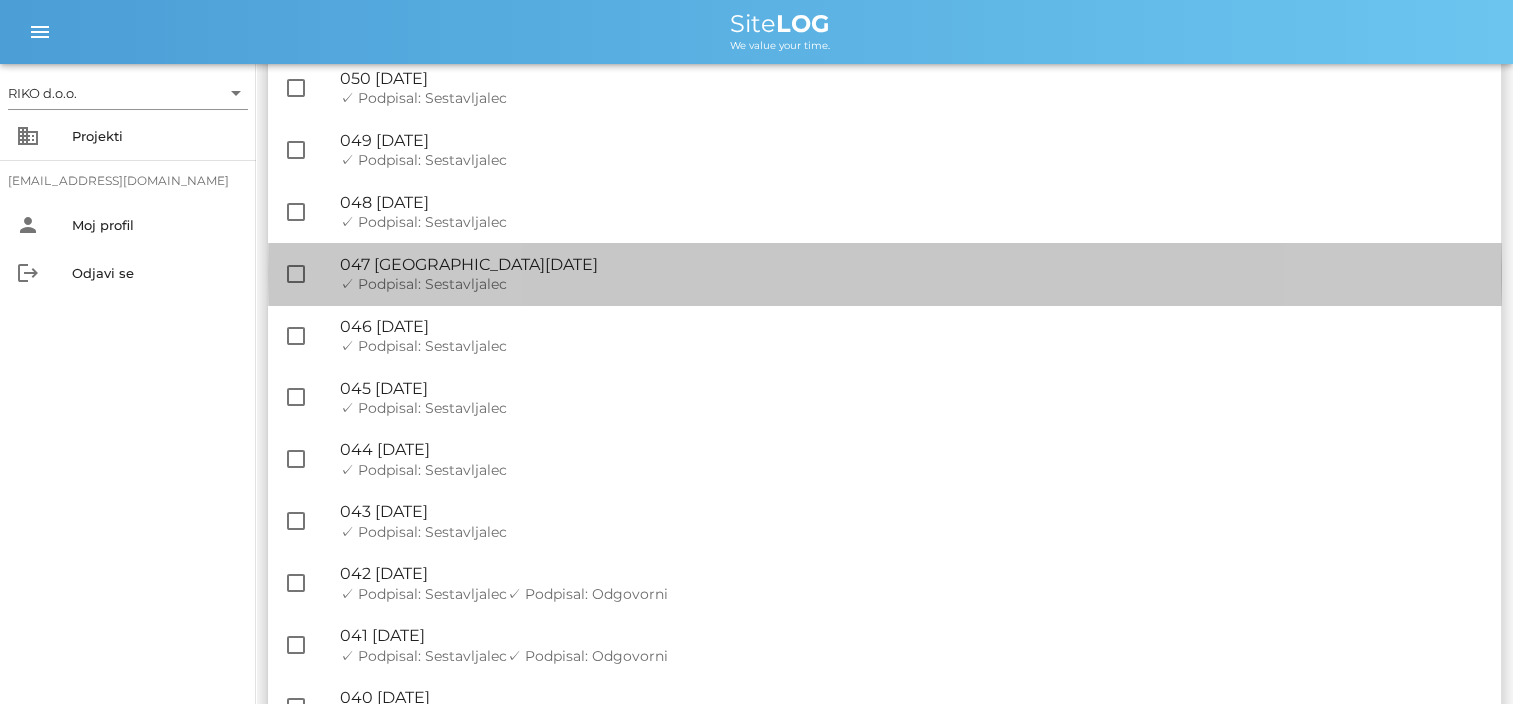 scroll, scrollTop: 0, scrollLeft: 0, axis: both 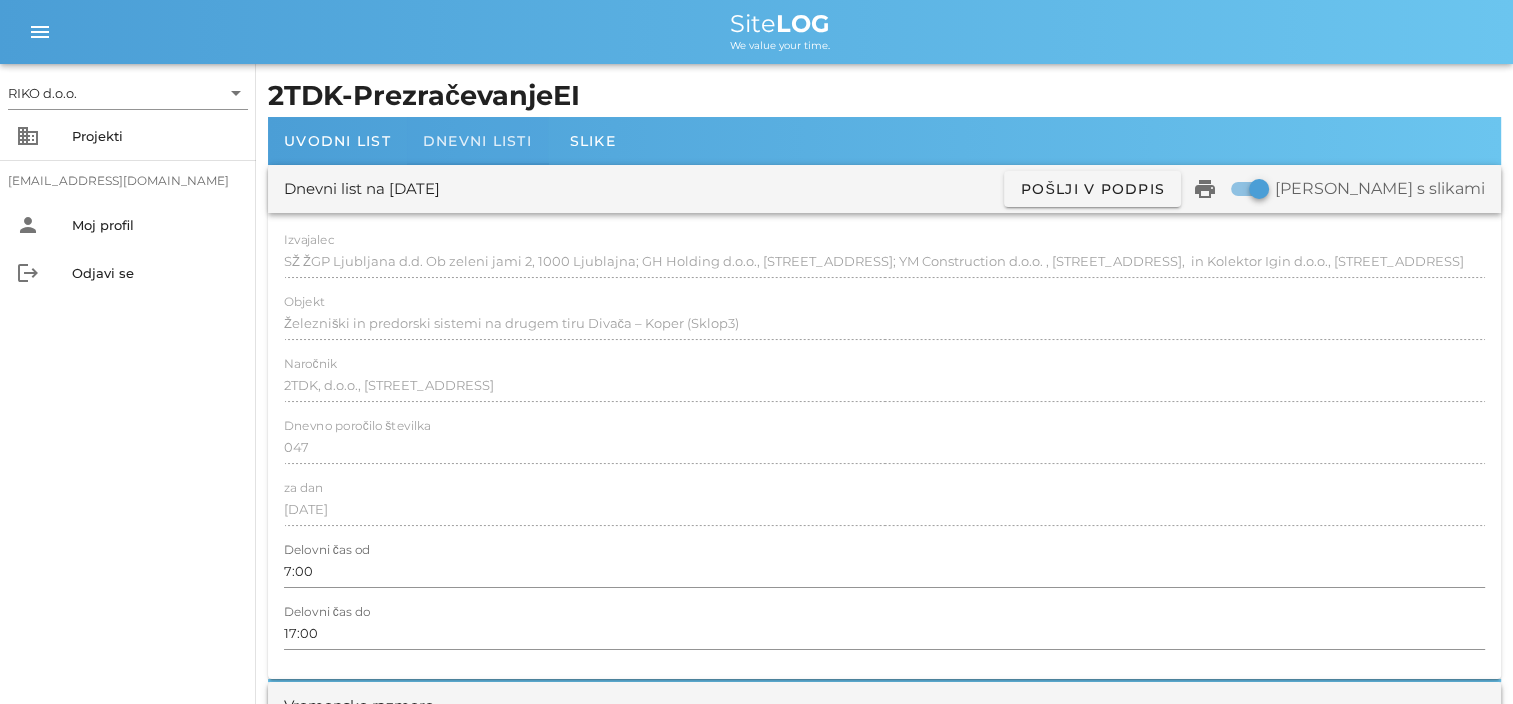 click on "Dnevni listi" at bounding box center (477, 141) 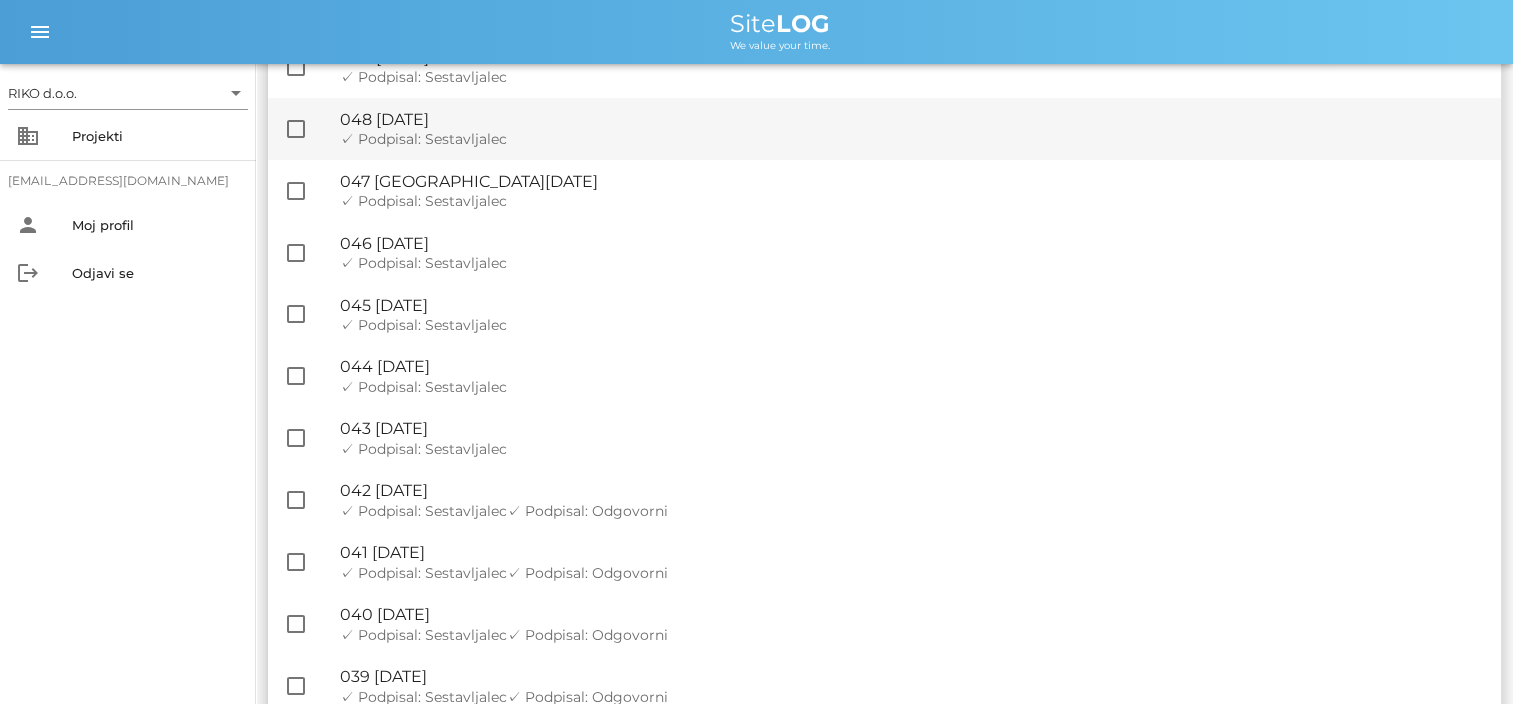 scroll, scrollTop: 300, scrollLeft: 0, axis: vertical 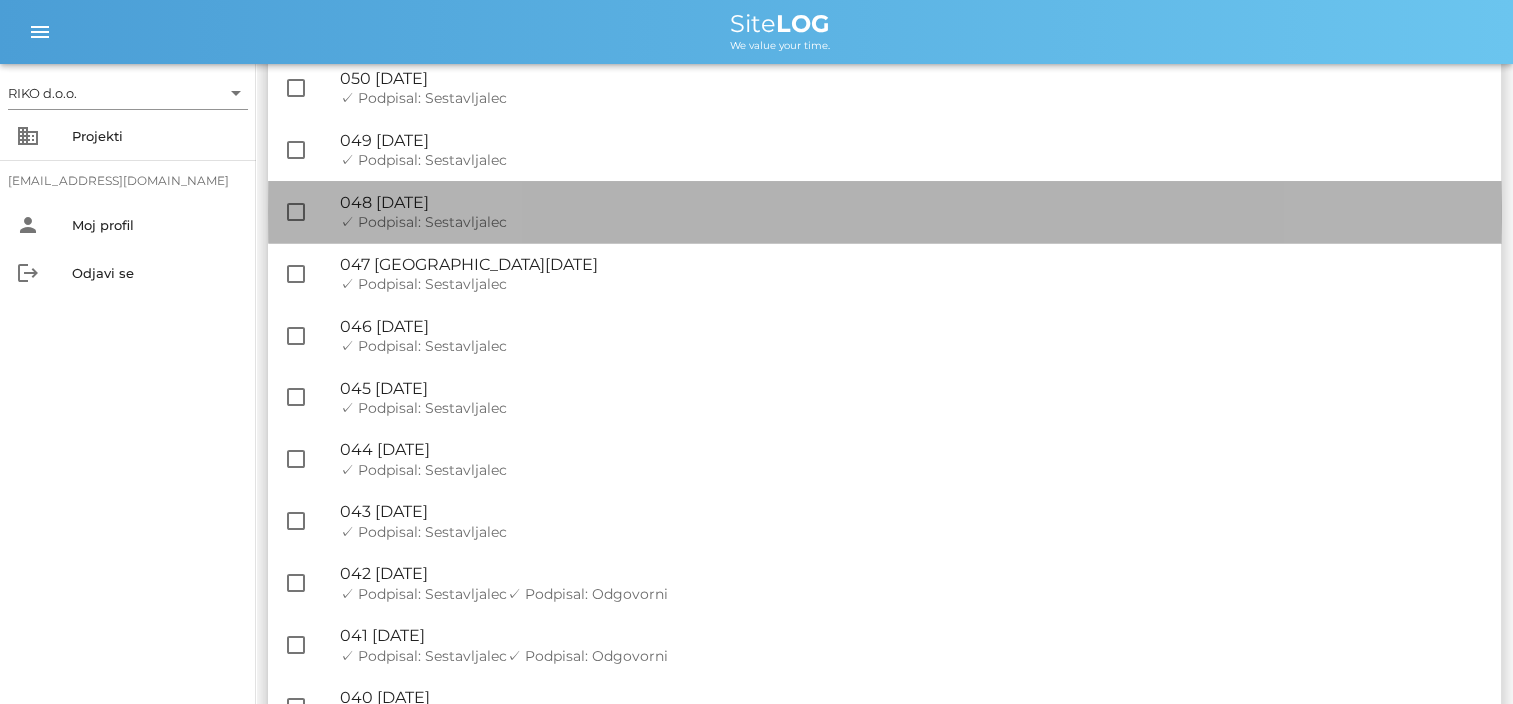 click on "🔏  048 [DATE]  ✓ Podpisal: Nadzornik  ✓ Podpisal: Sestavljalec  ✓ Podpisal: Odgovorni" at bounding box center [912, 212] 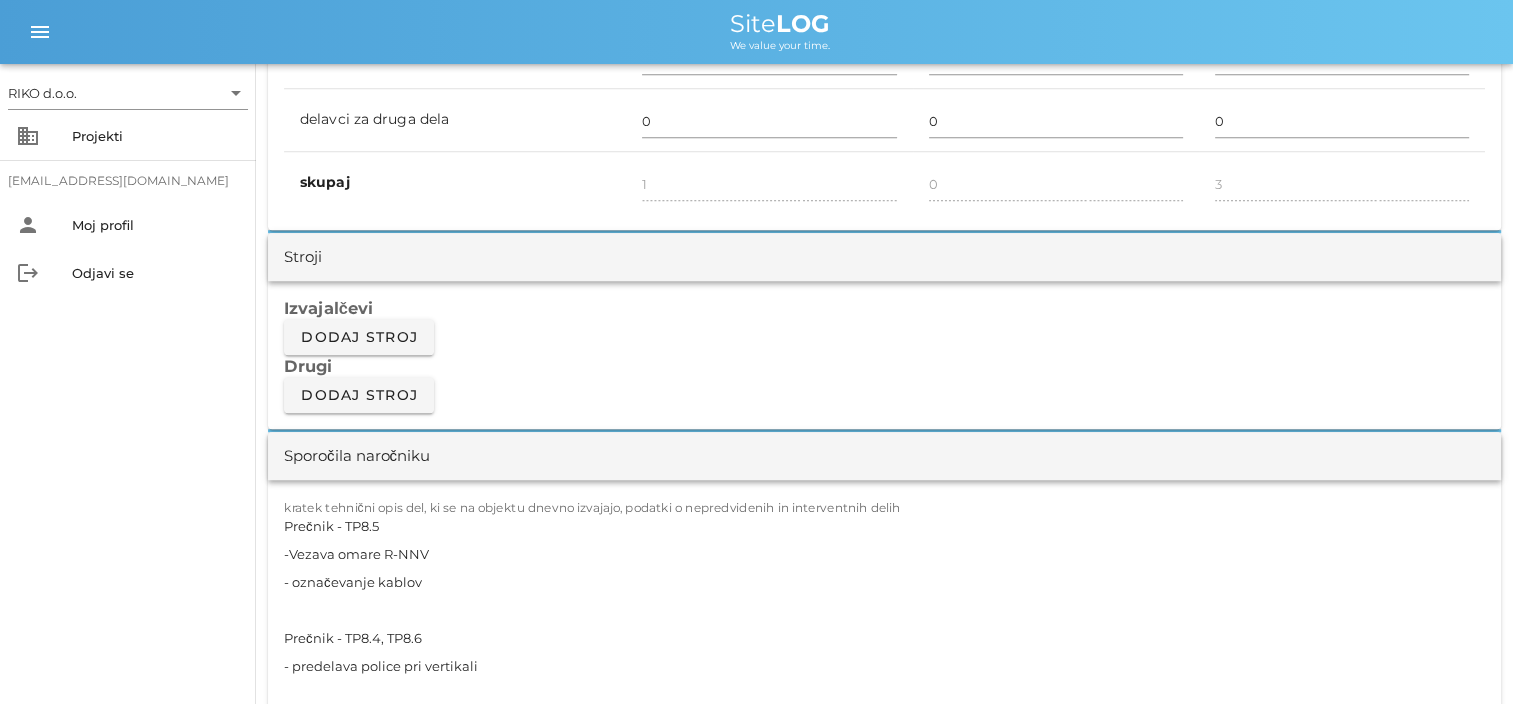 scroll, scrollTop: 1700, scrollLeft: 0, axis: vertical 